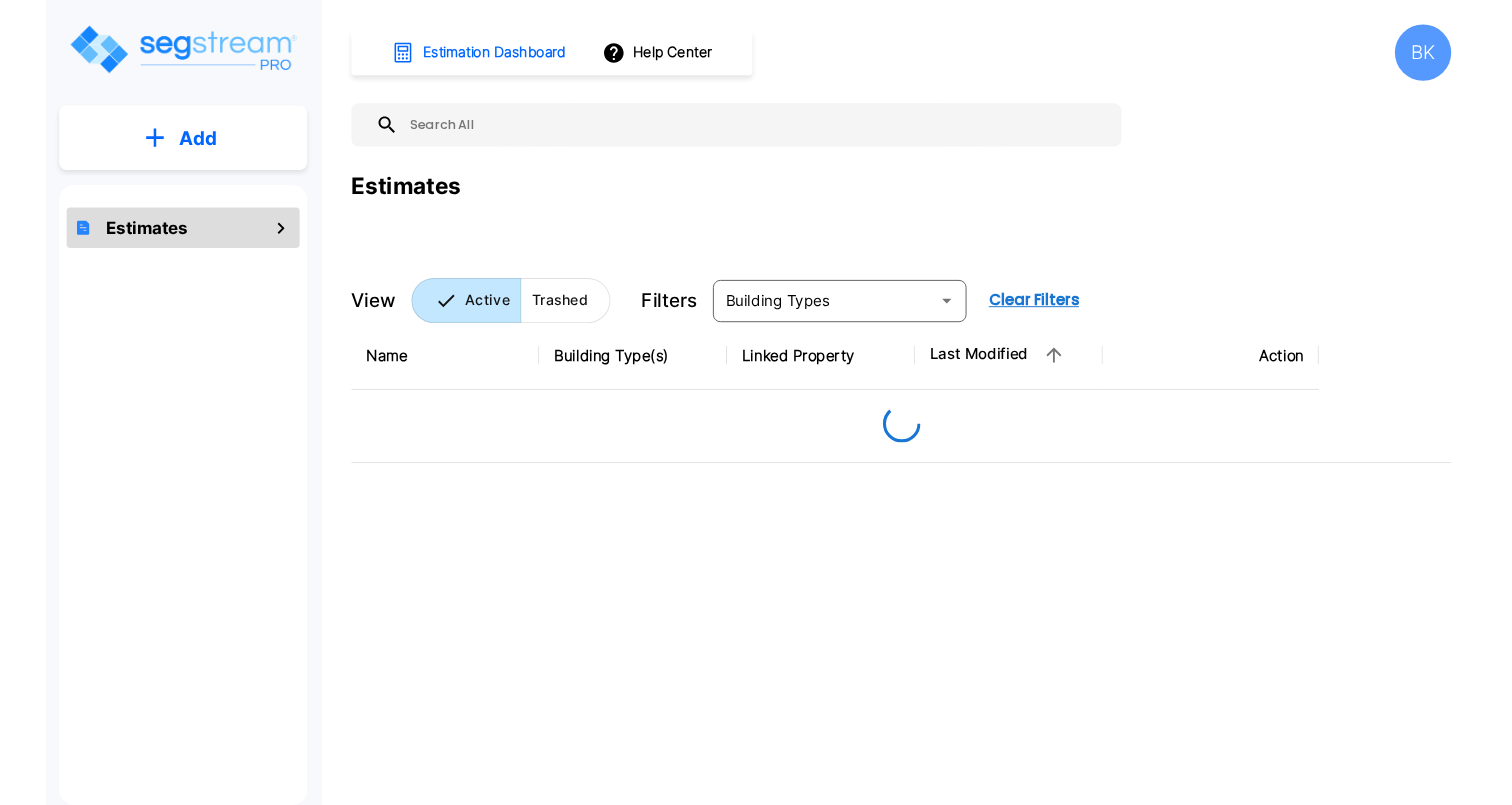 scroll, scrollTop: 0, scrollLeft: 0, axis: both 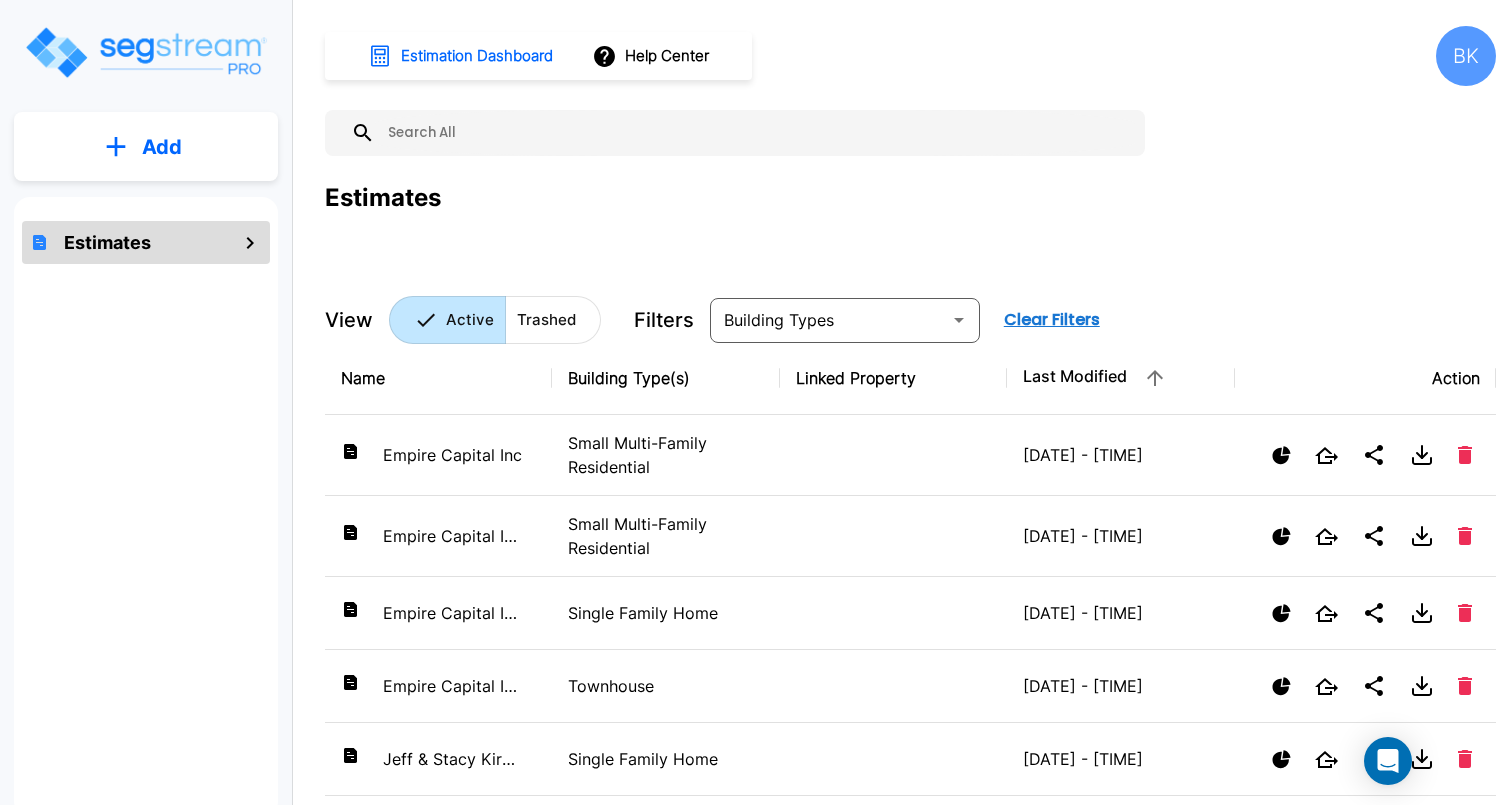 click on "Add" at bounding box center (162, 147) 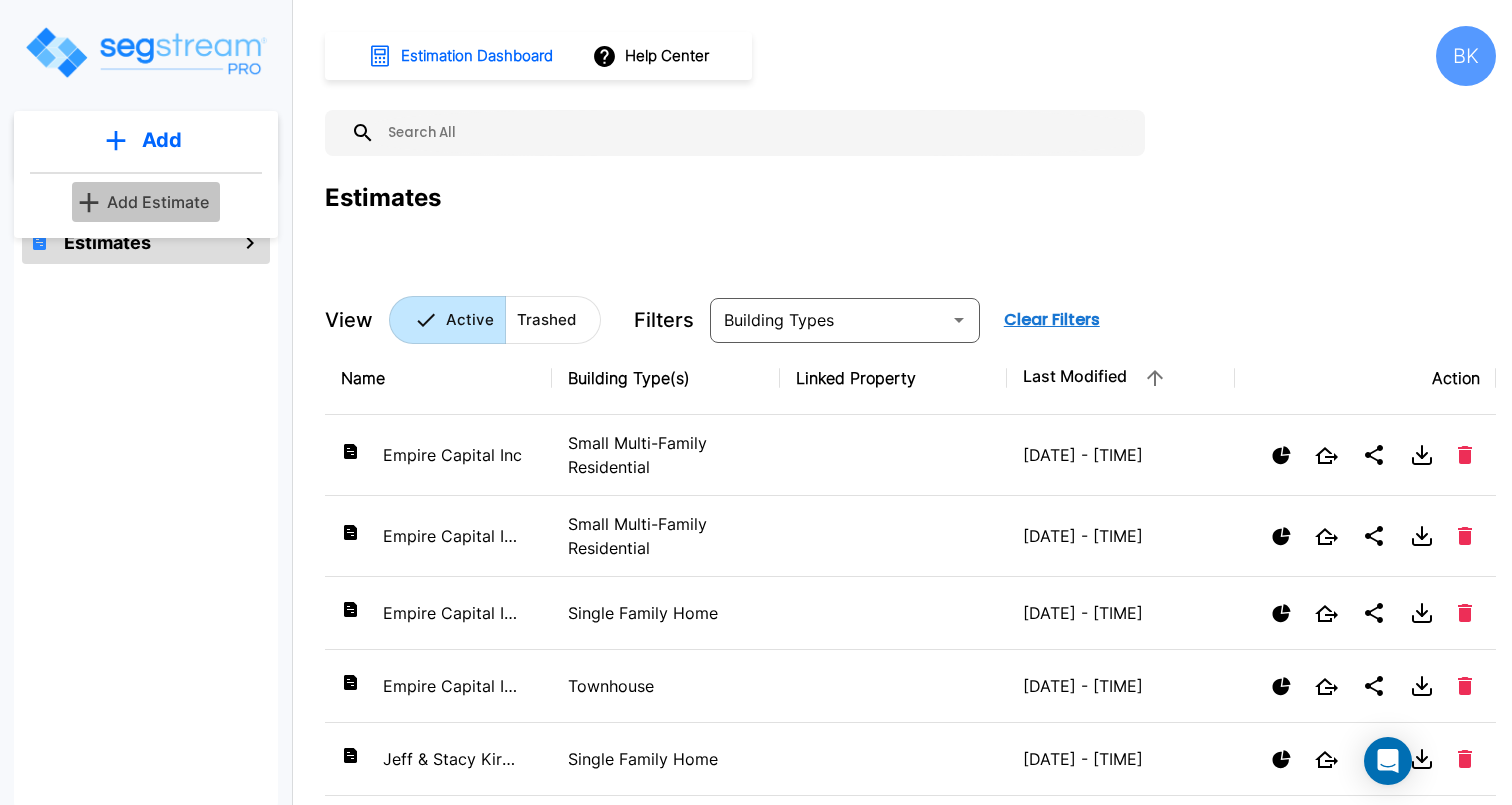 click on "Add Estimate" at bounding box center [158, 202] 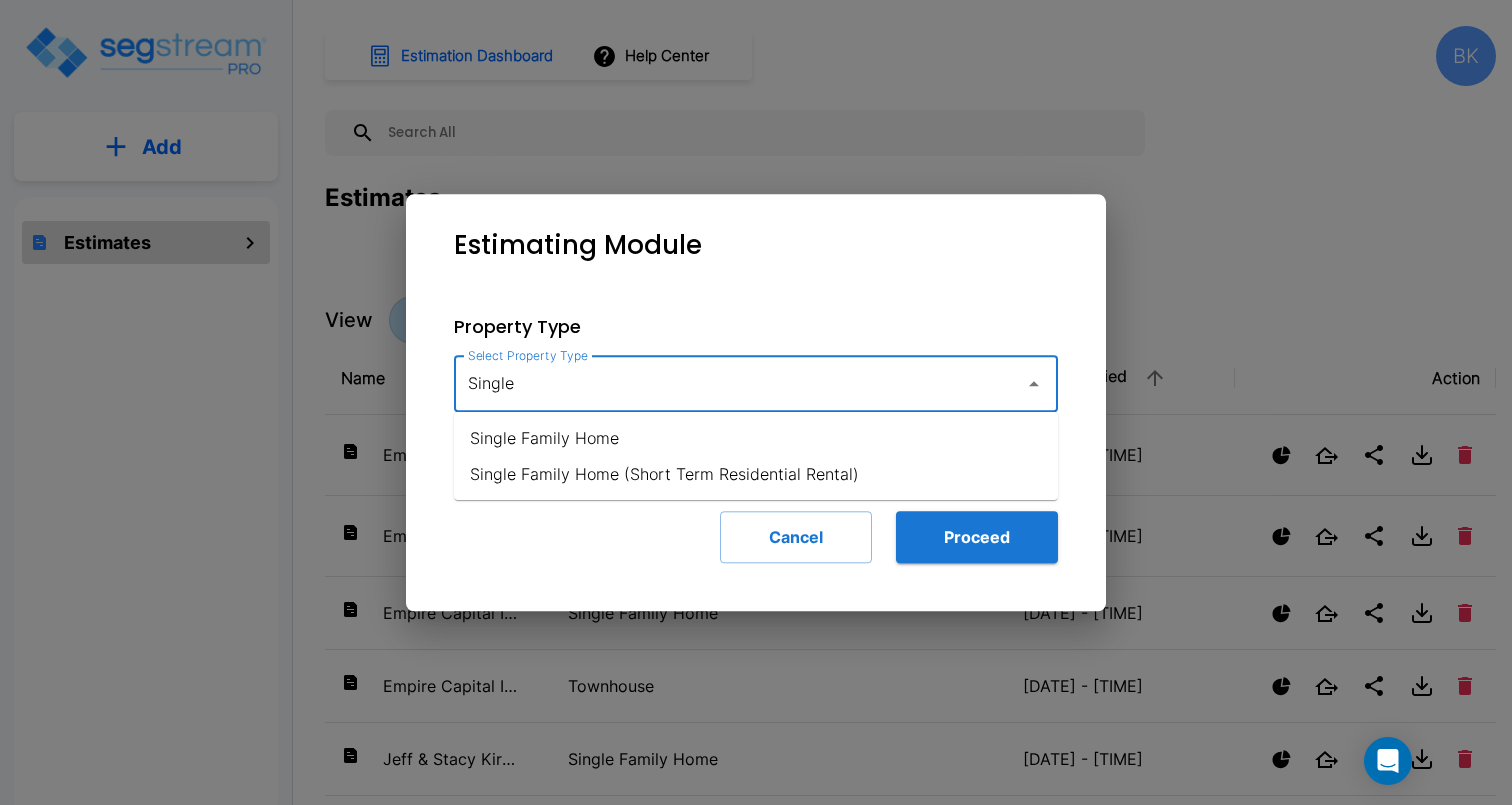 click on "Single Family Home" at bounding box center (756, 438) 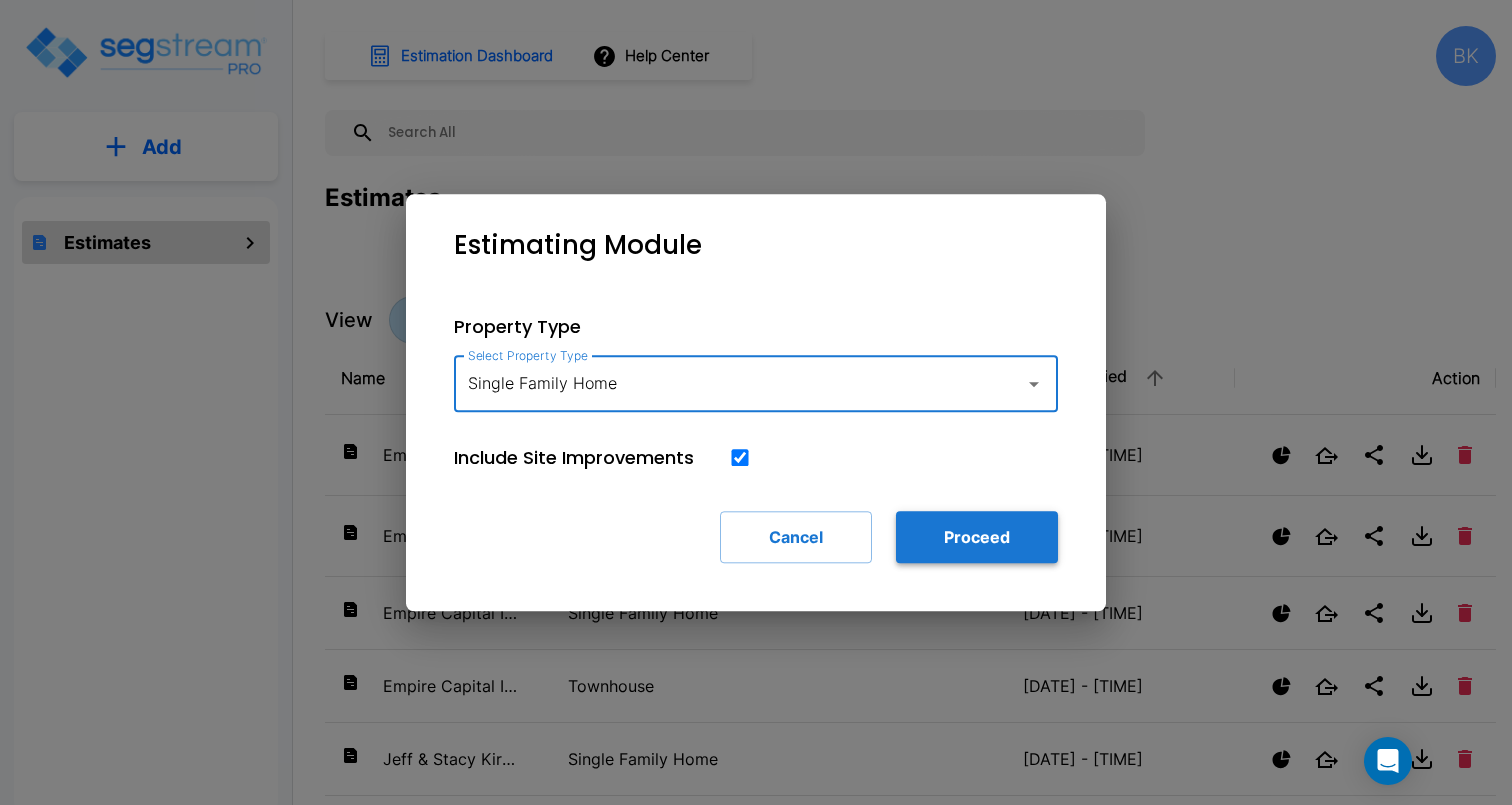 type on "Single Family Home" 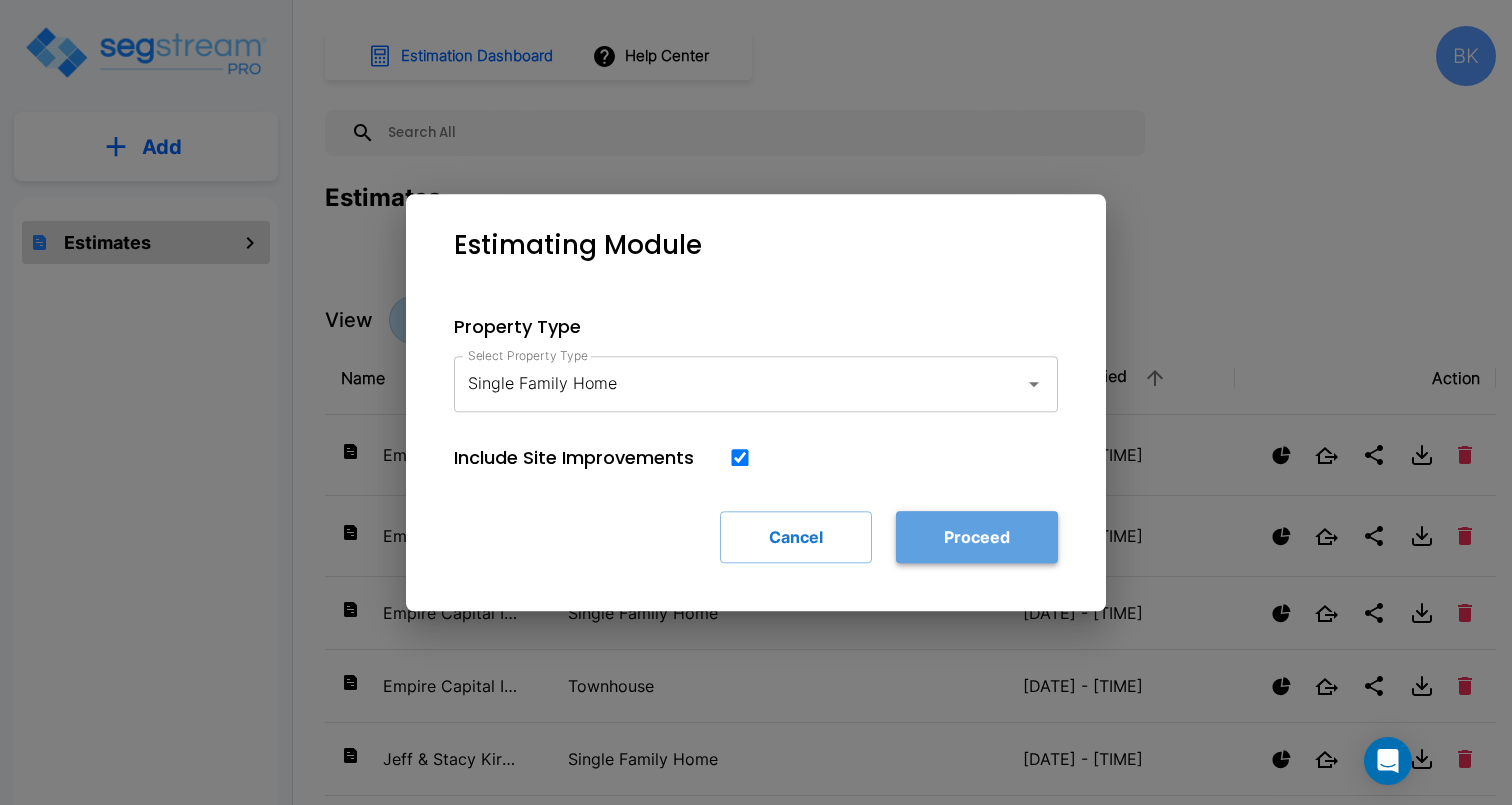 click on "Proceed" at bounding box center [977, 537] 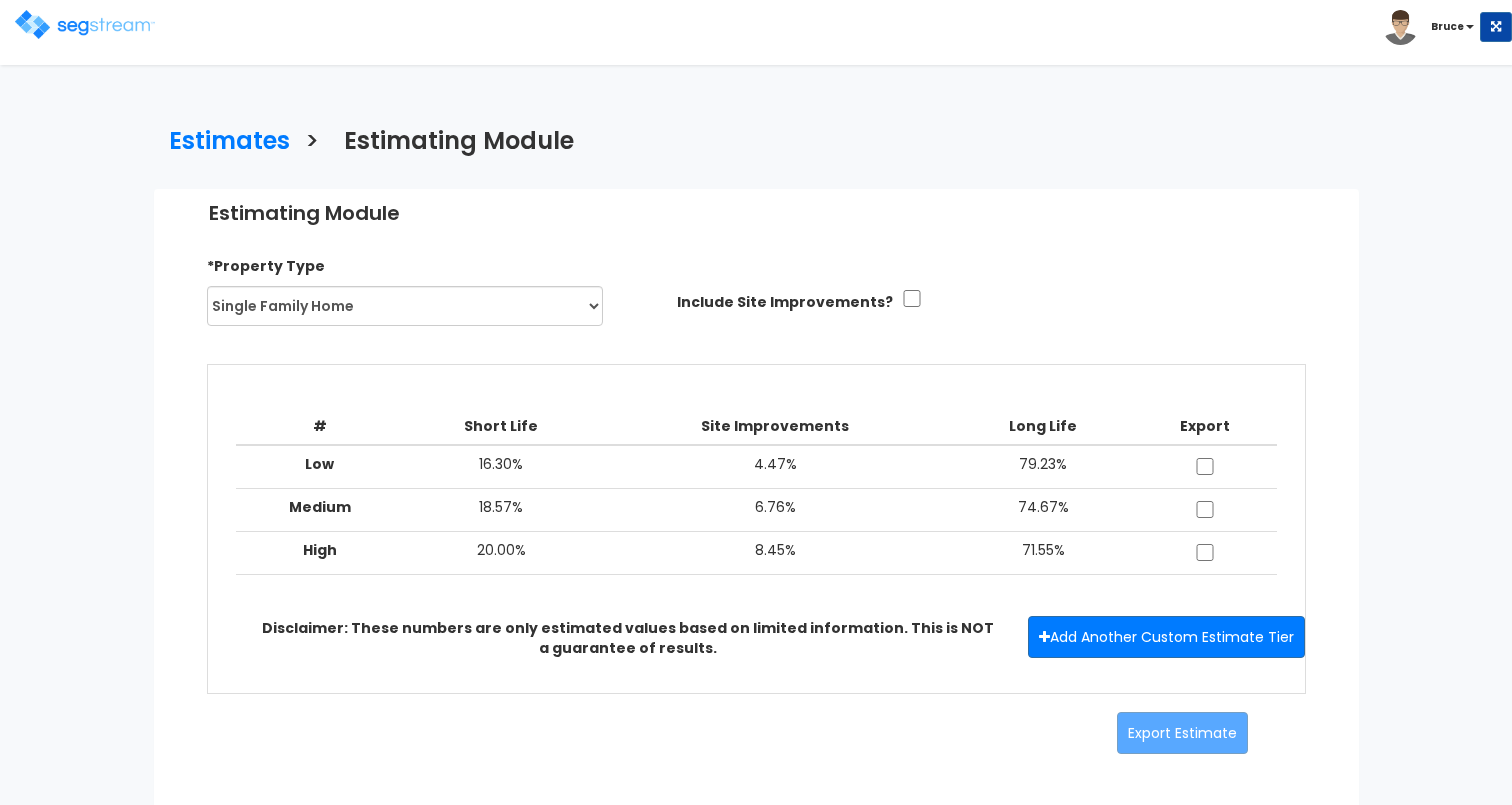 scroll, scrollTop: 0, scrollLeft: 0, axis: both 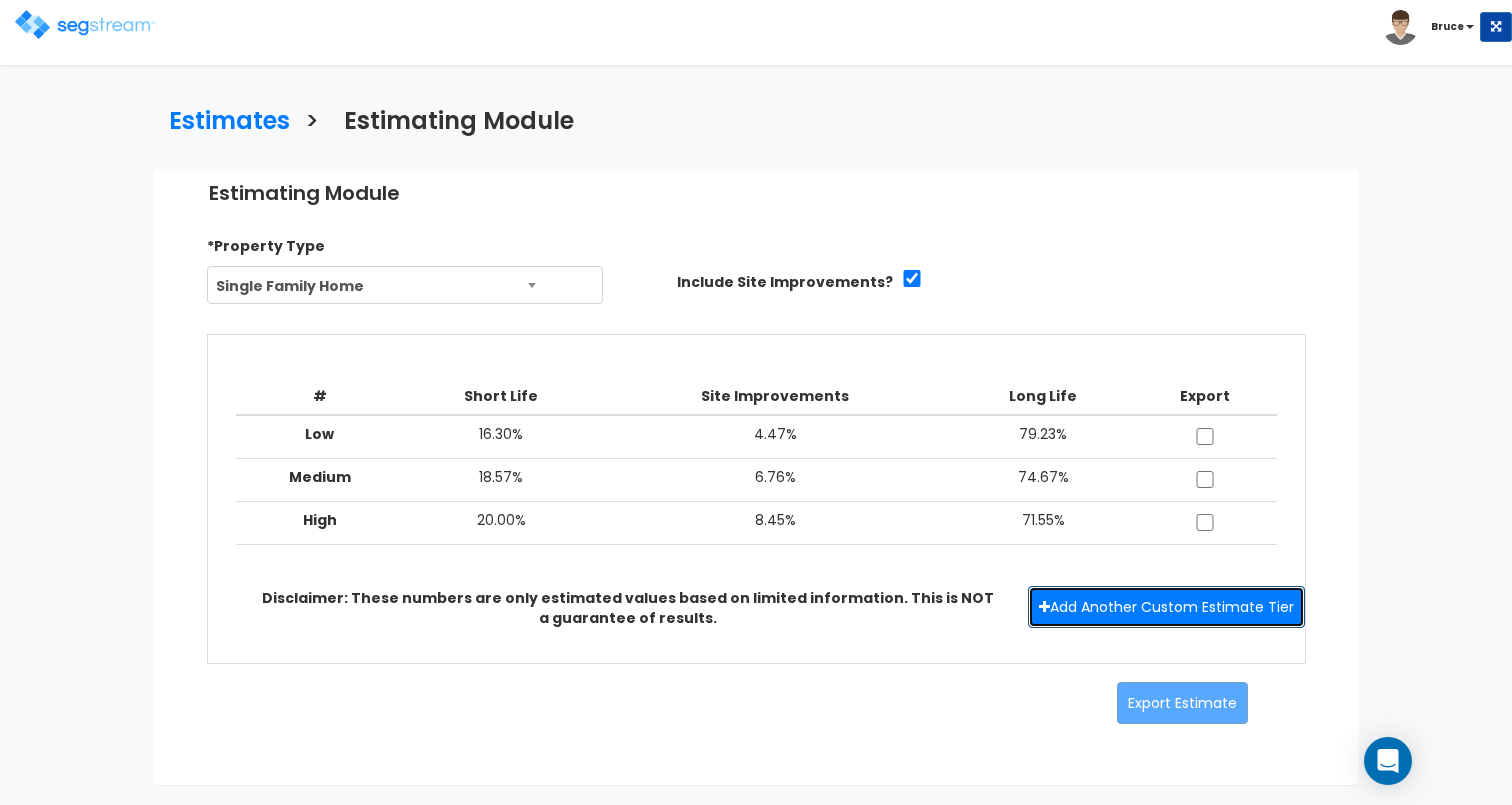 click on "Add Another Custom Estimate Tier" at bounding box center (1166, 607) 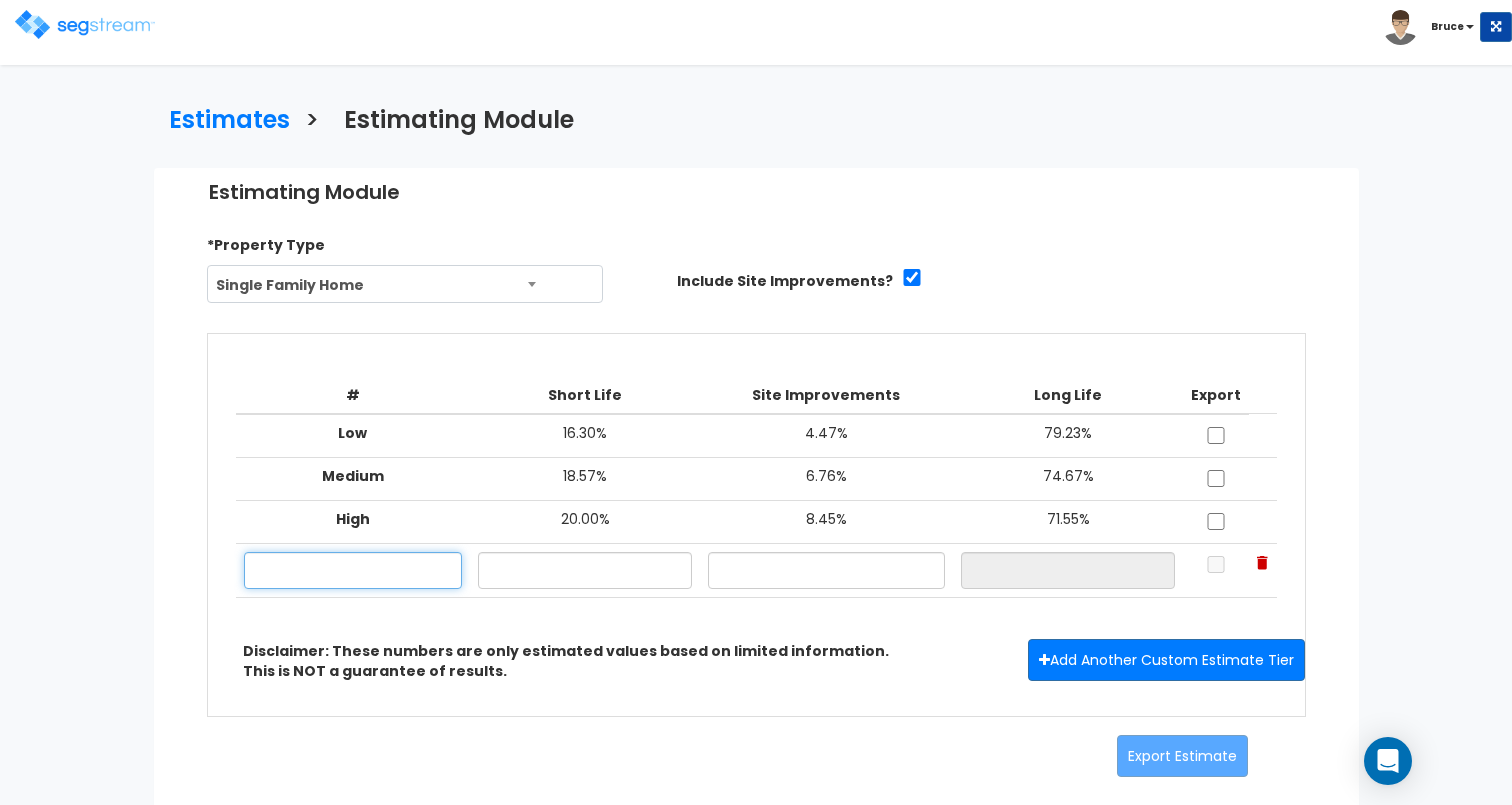 click at bounding box center [353, 570] 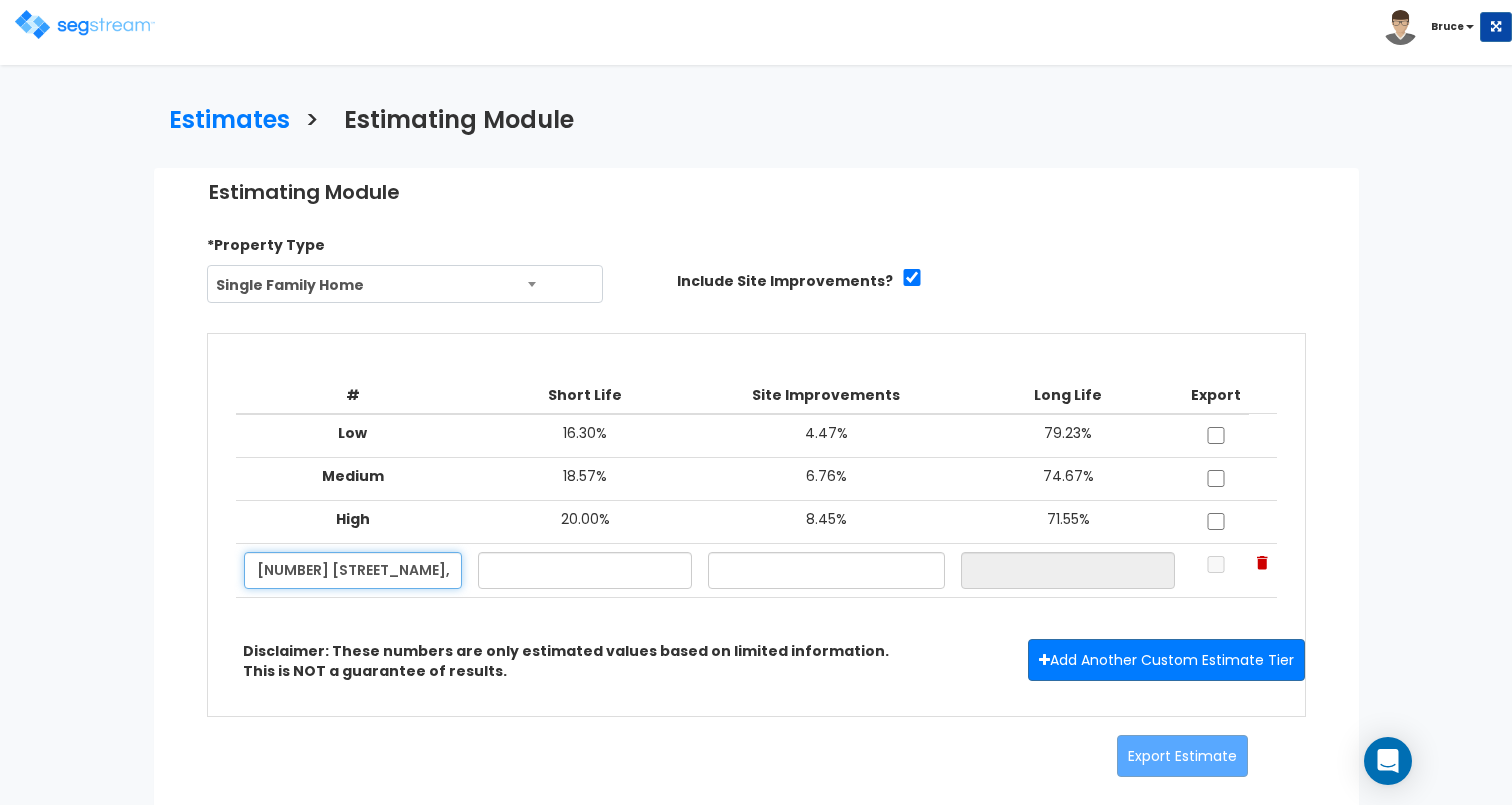 scroll, scrollTop: 0, scrollLeft: 92, axis: horizontal 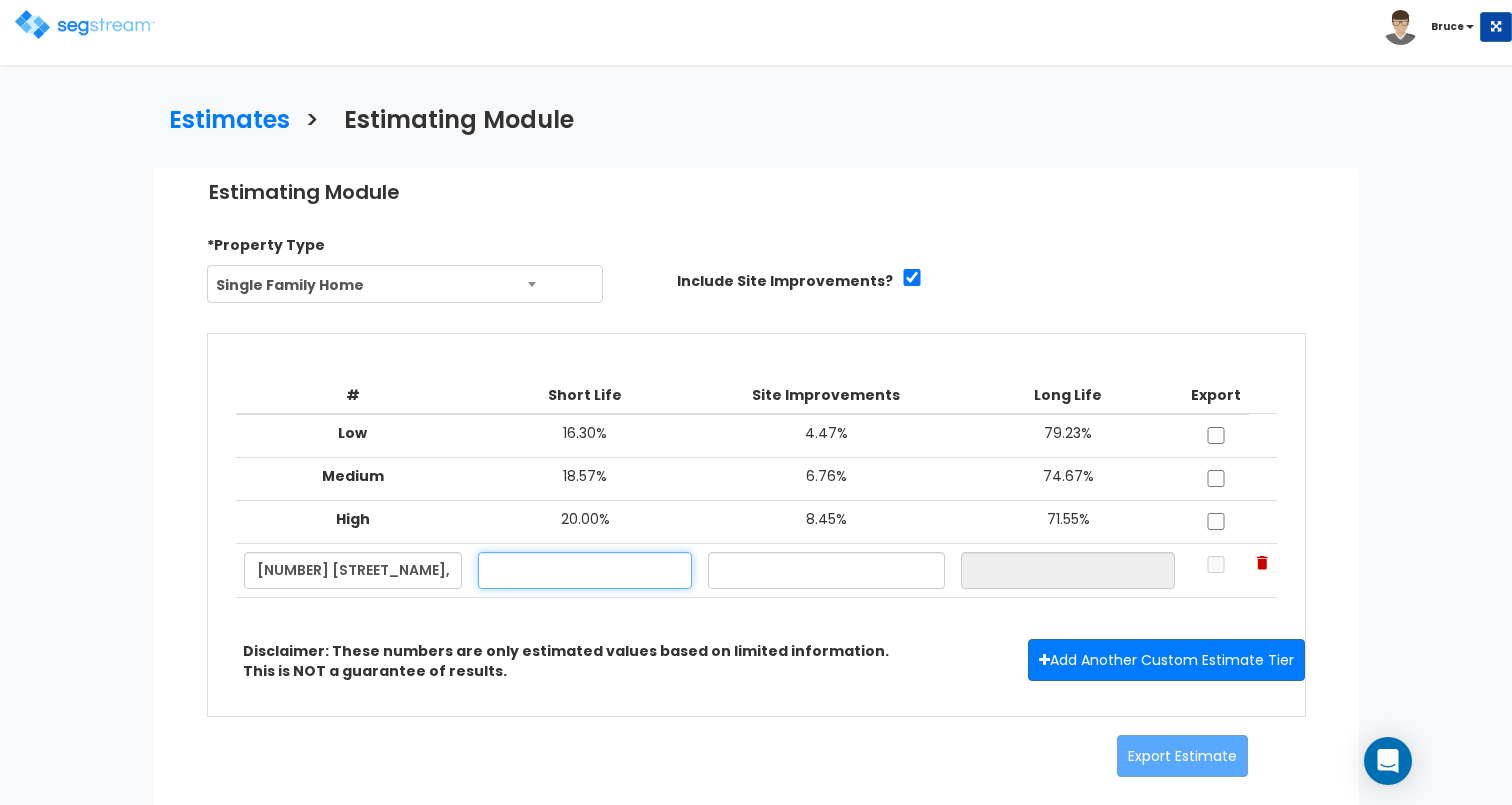 click at bounding box center [585, 570] 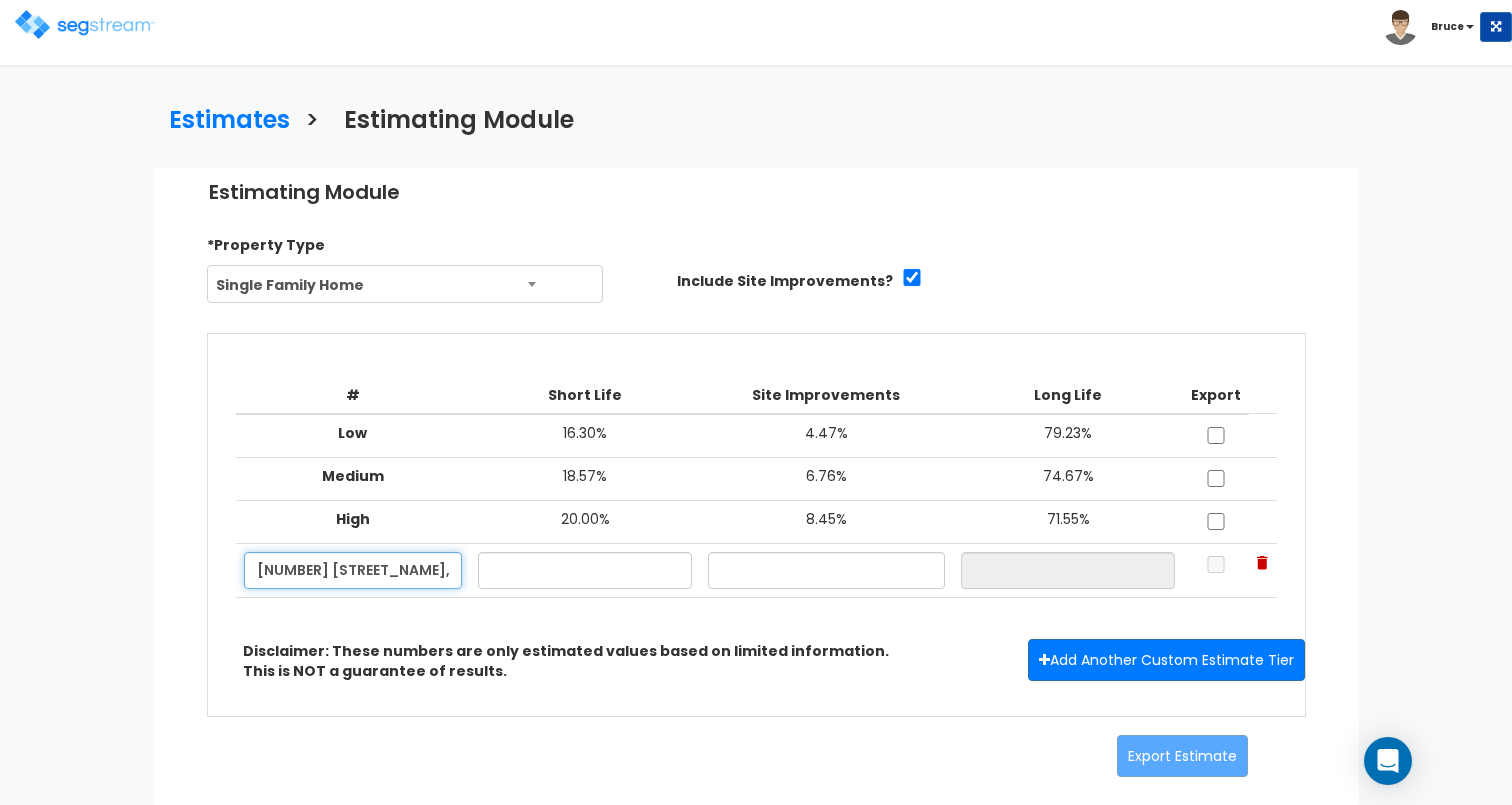 scroll, scrollTop: 0, scrollLeft: 92, axis: horizontal 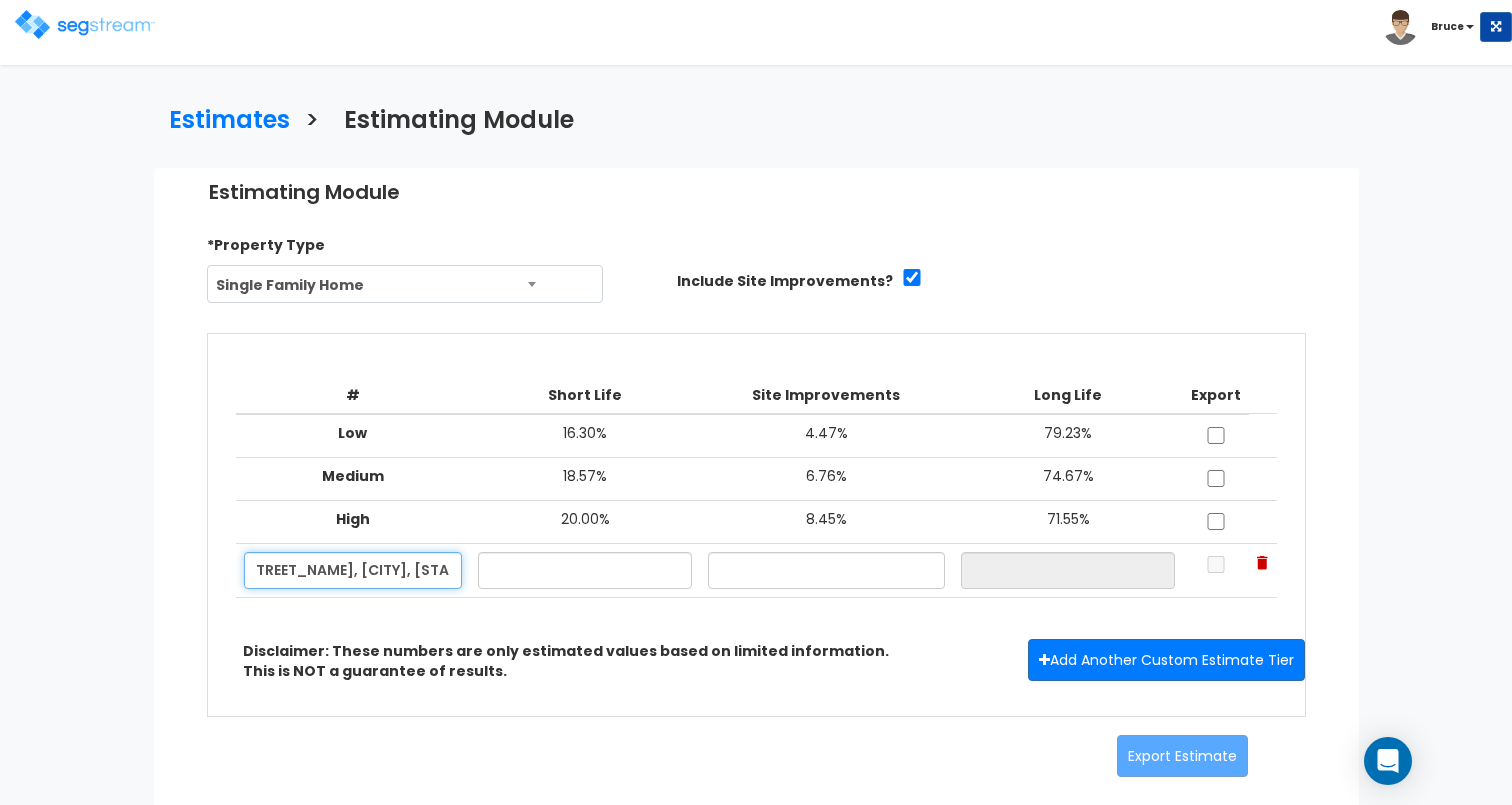 drag, startPoint x: 373, startPoint y: 574, endPoint x: 556, endPoint y: 586, distance: 183.39302 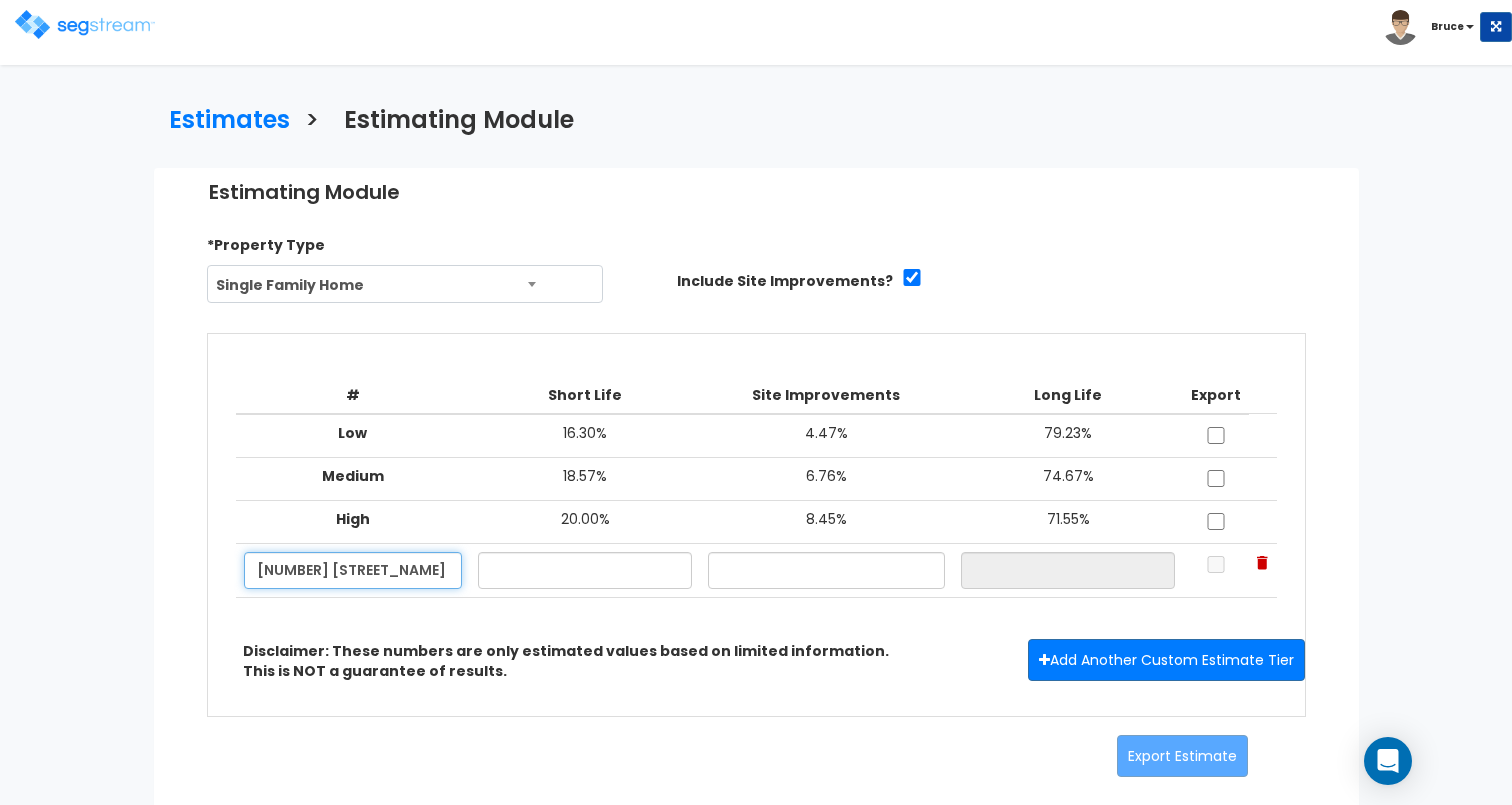 scroll, scrollTop: 0, scrollLeft: 0, axis: both 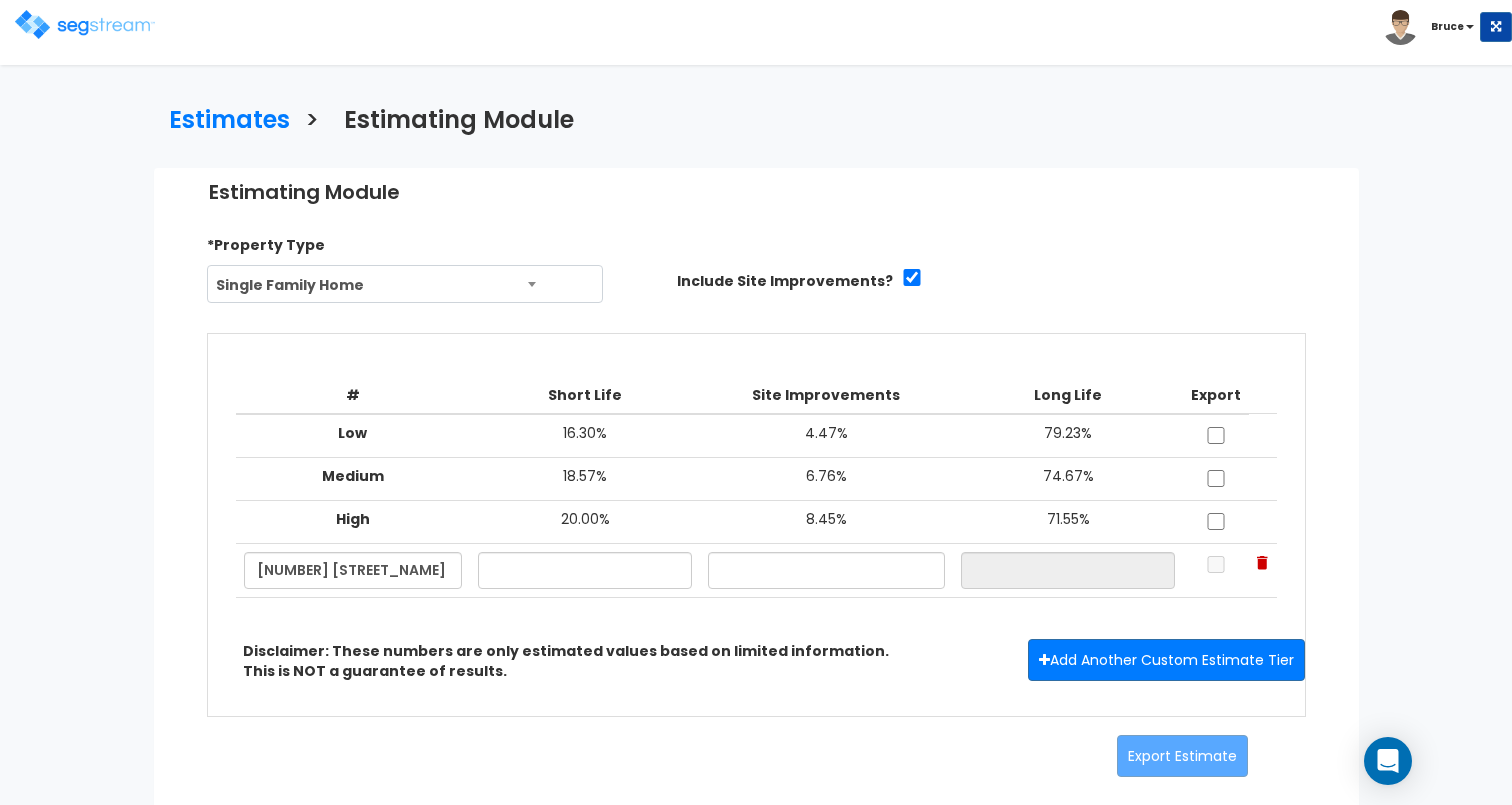 click on "Disclaimer: These numbers are only estimated values based on limited information. This is NOT a guarantee of results." at bounding box center [566, 661] 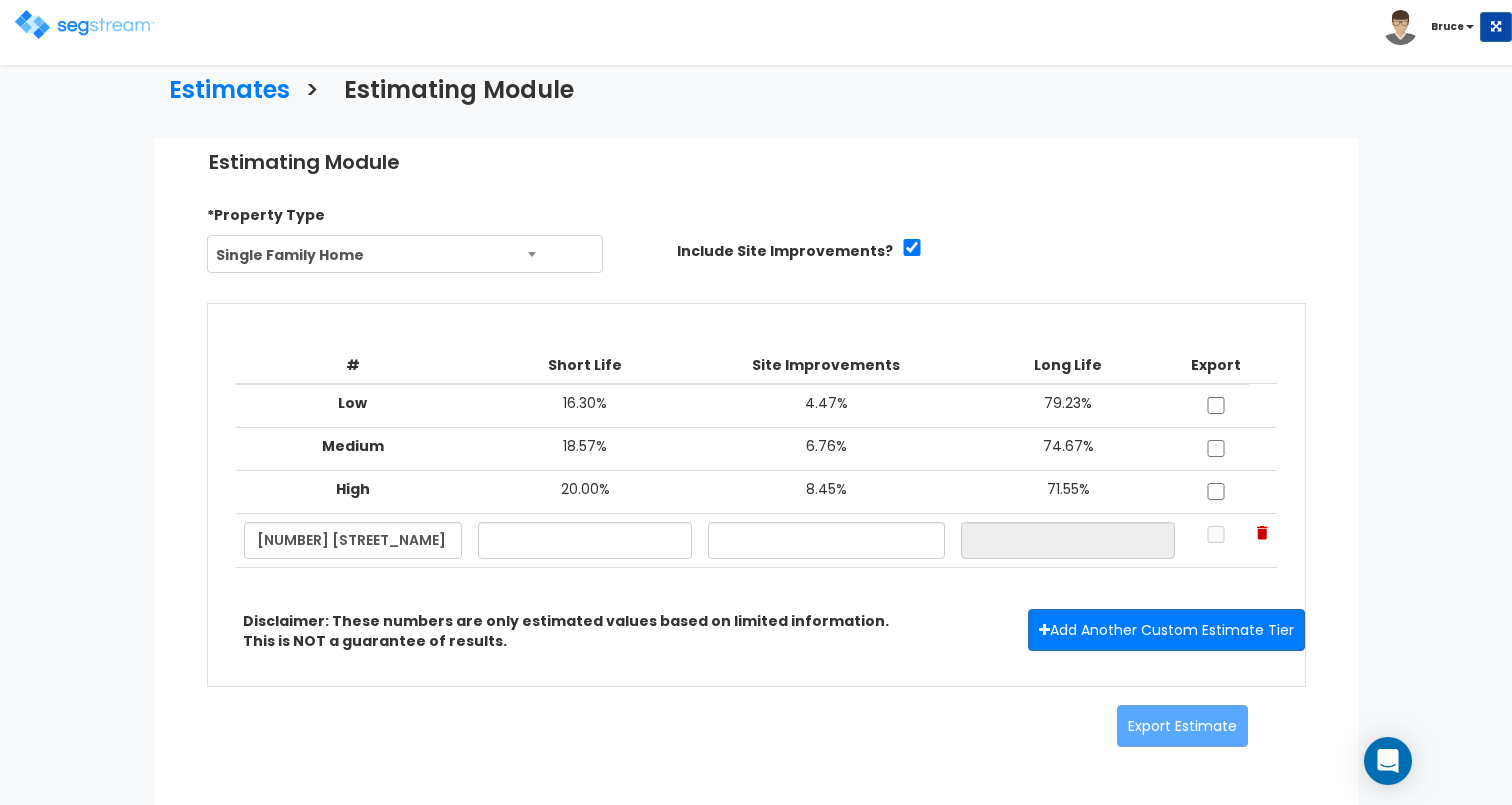 scroll, scrollTop: 75, scrollLeft: 0, axis: vertical 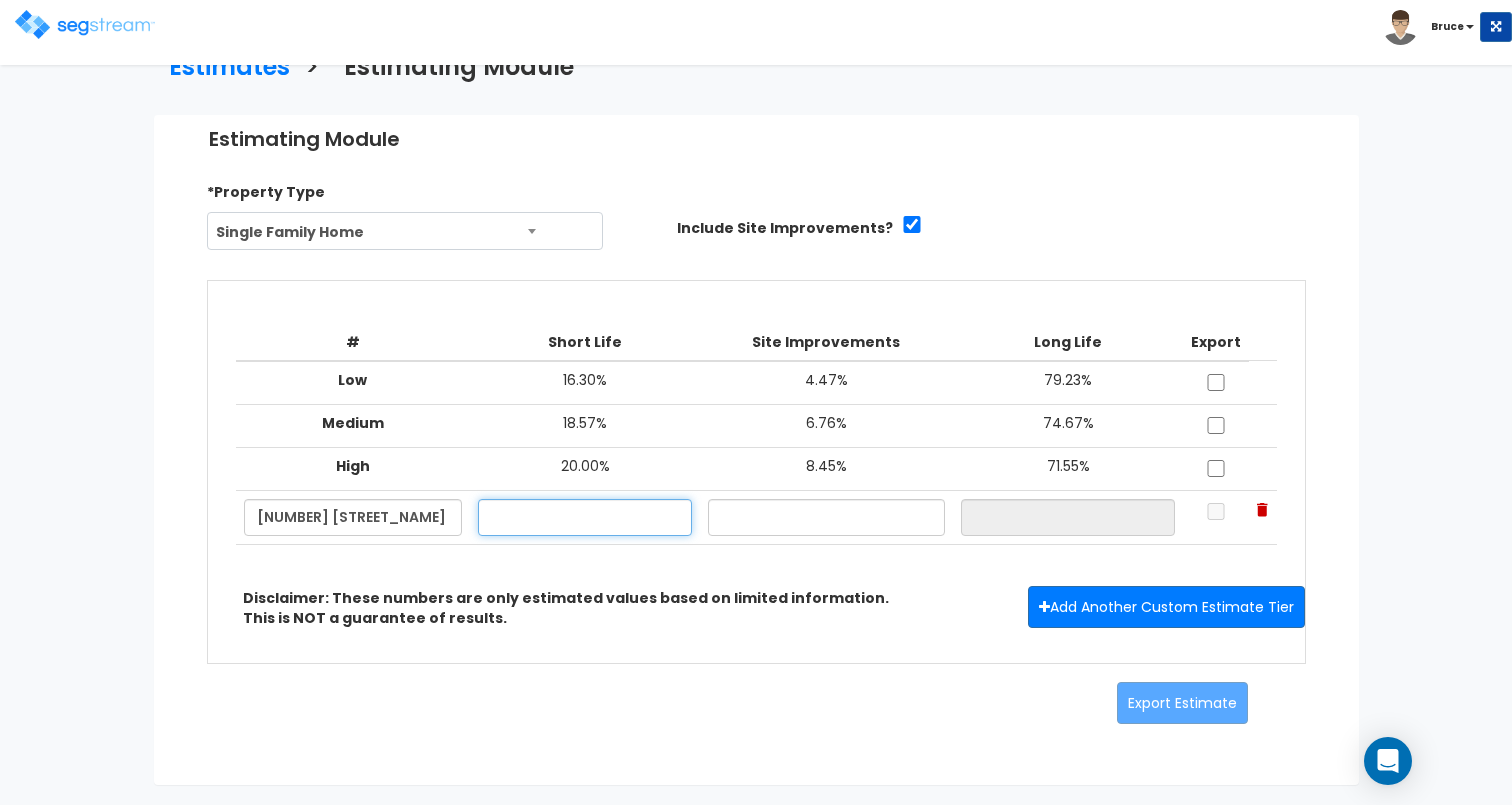 click at bounding box center (585, 517) 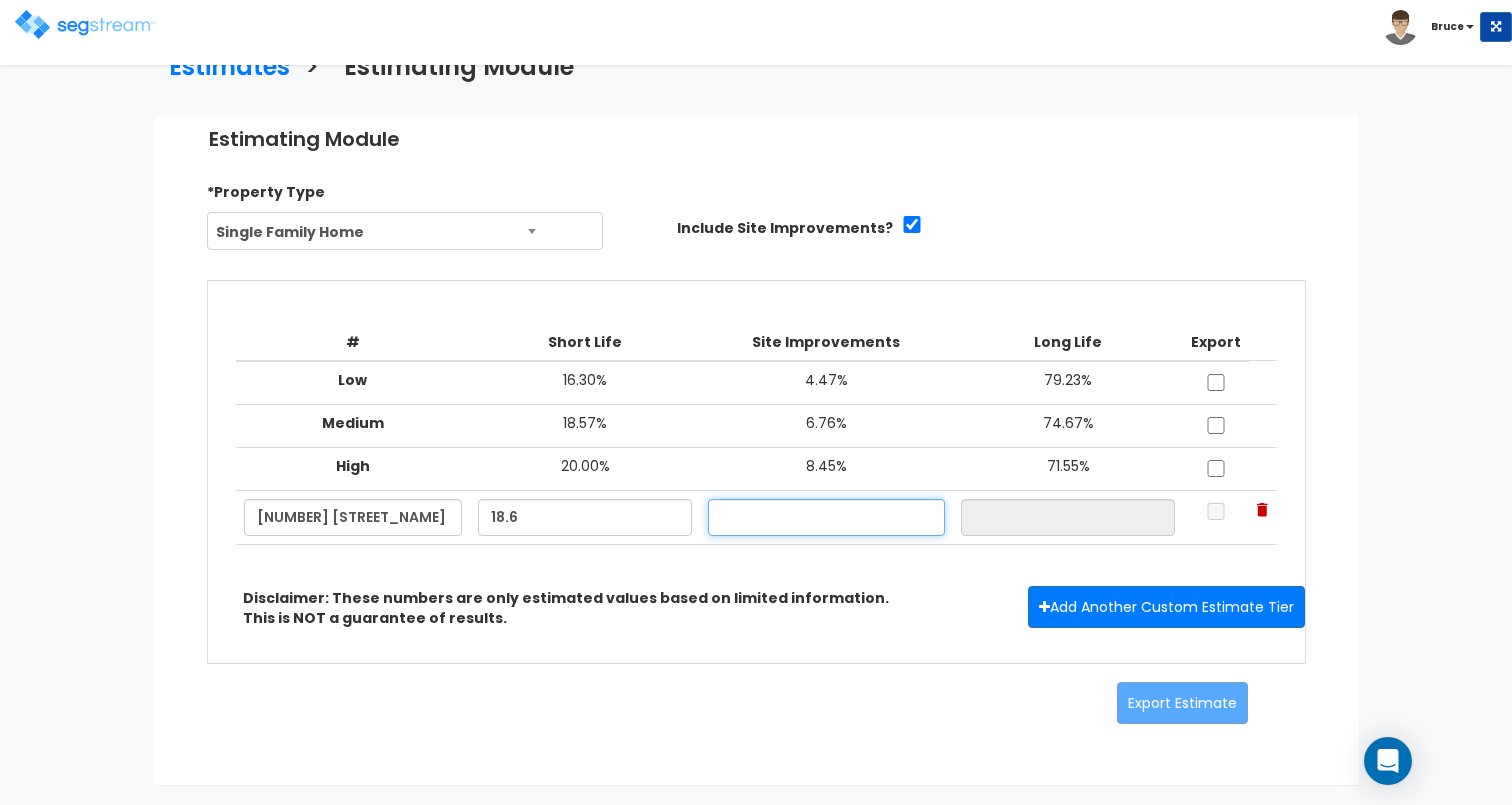 type on "18.60%" 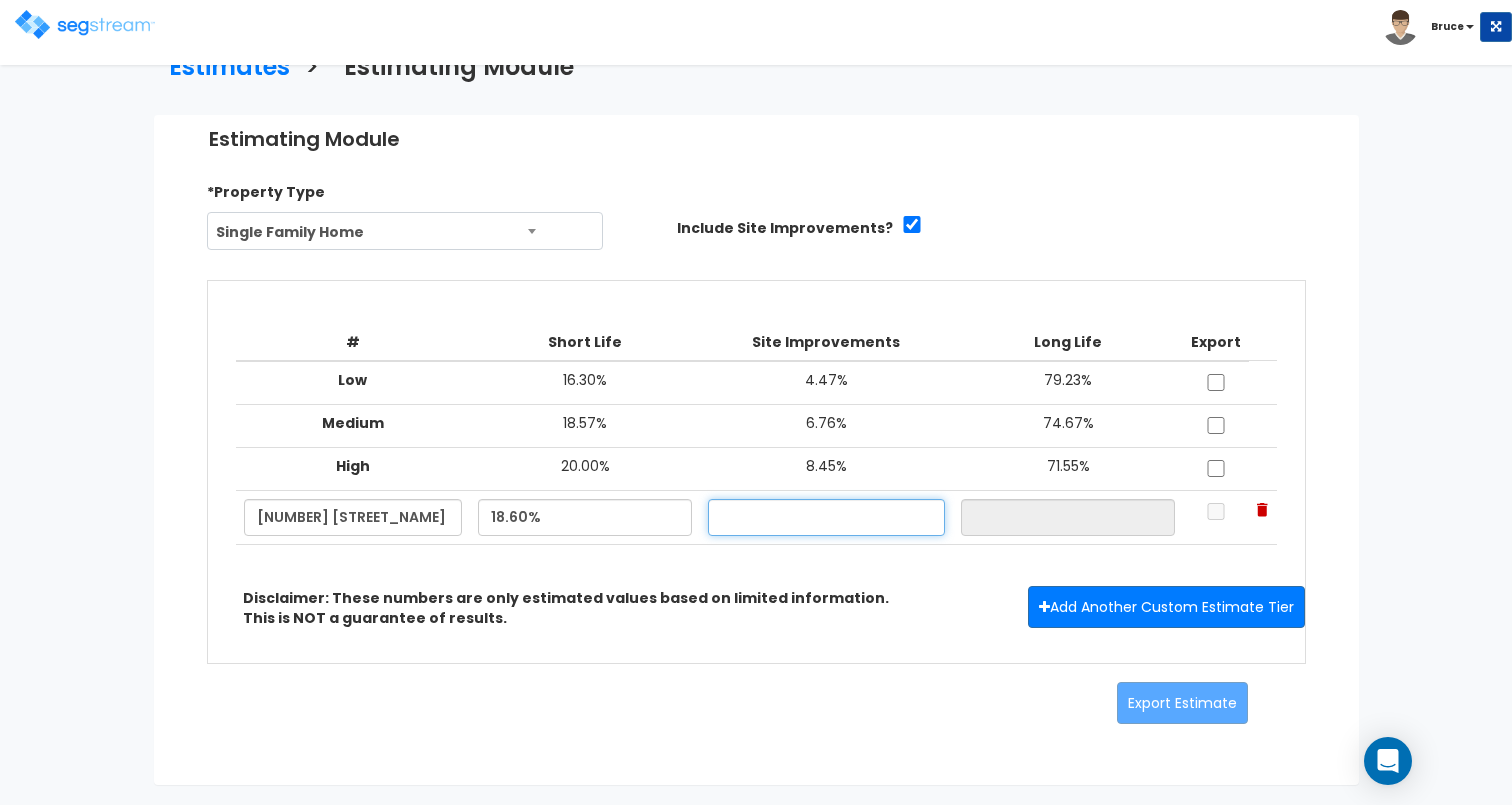 click at bounding box center [826, 517] 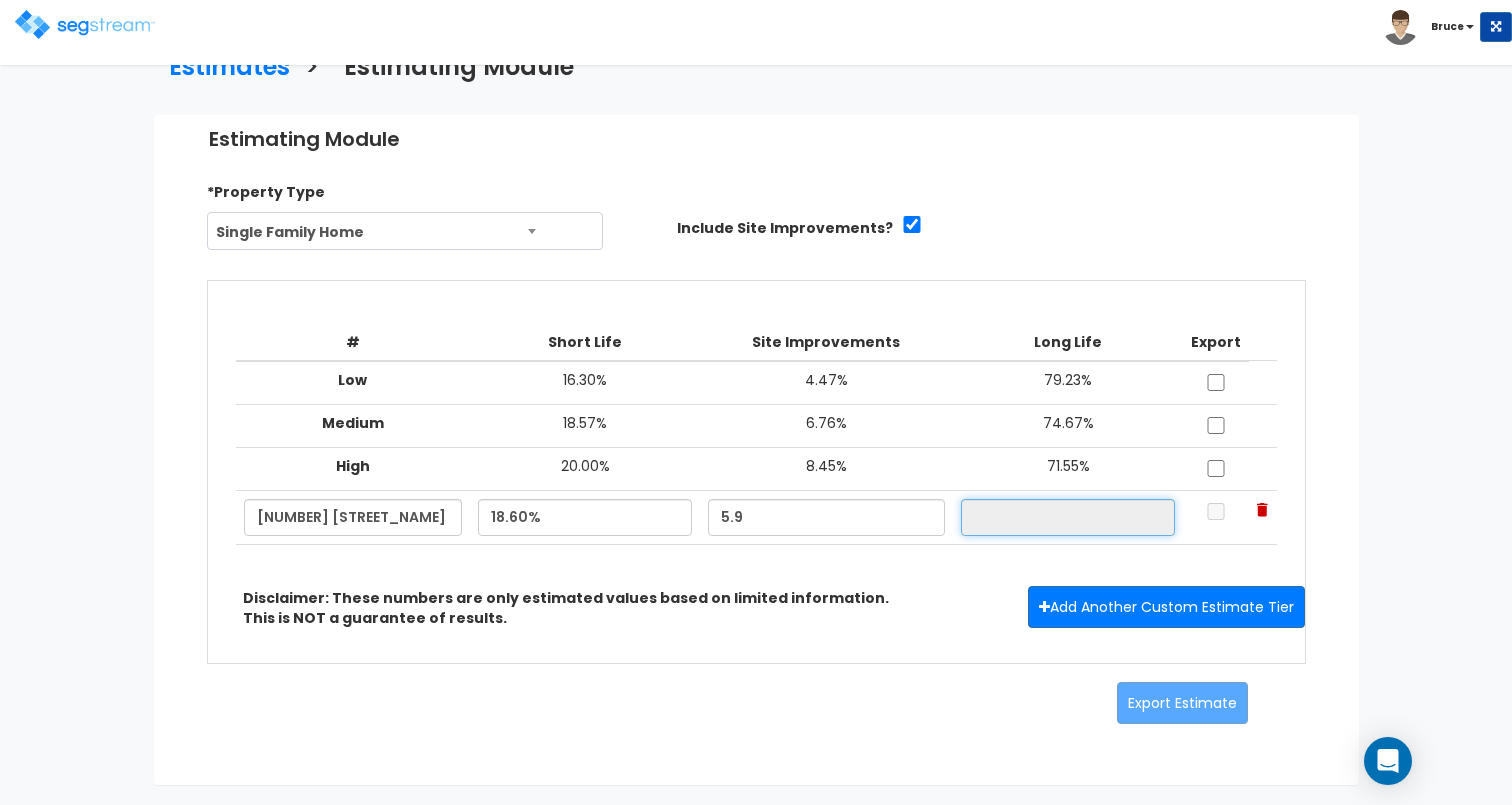 type on "5.90%" 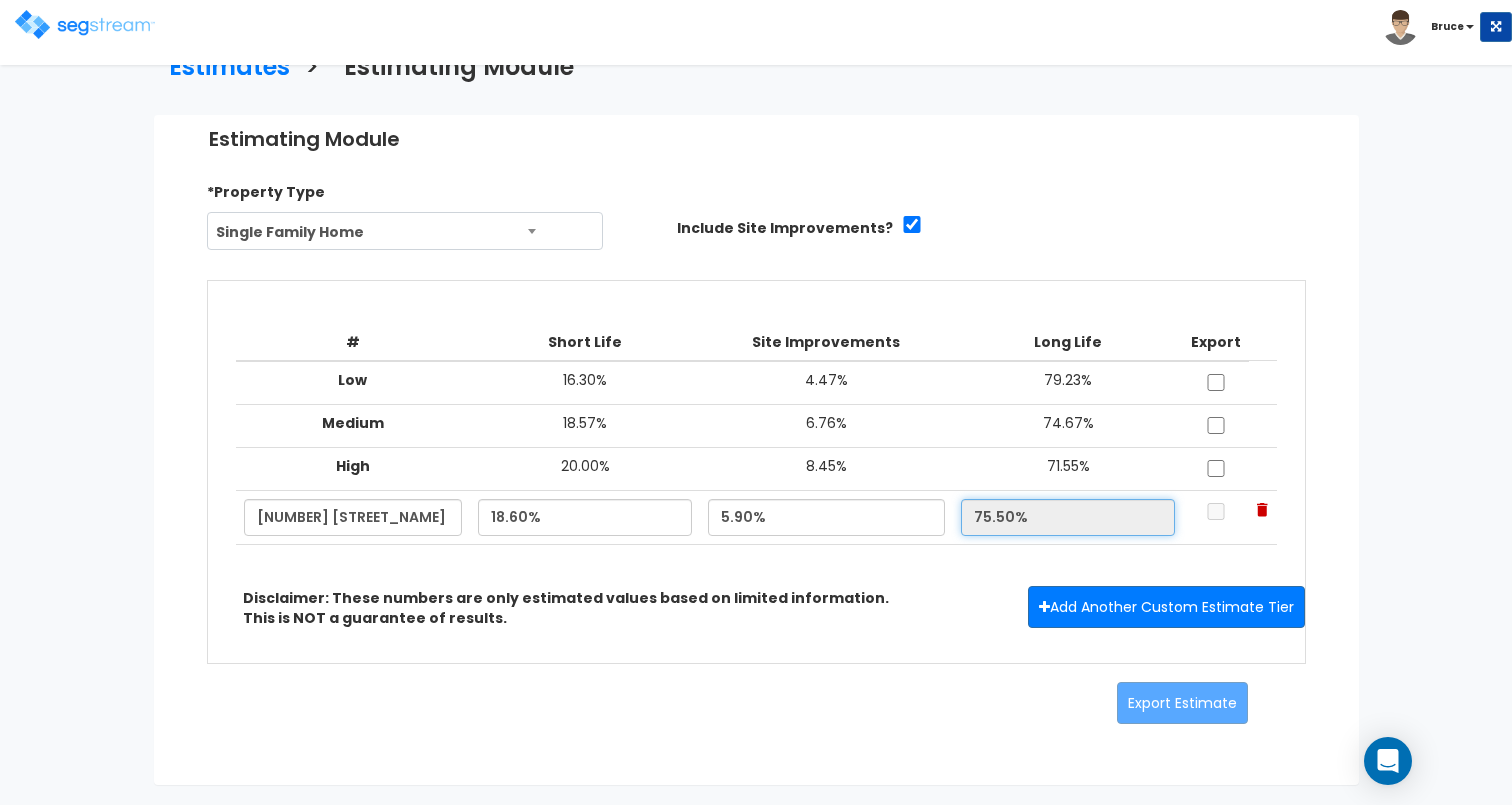 click on "75.50%" at bounding box center (1068, 517) 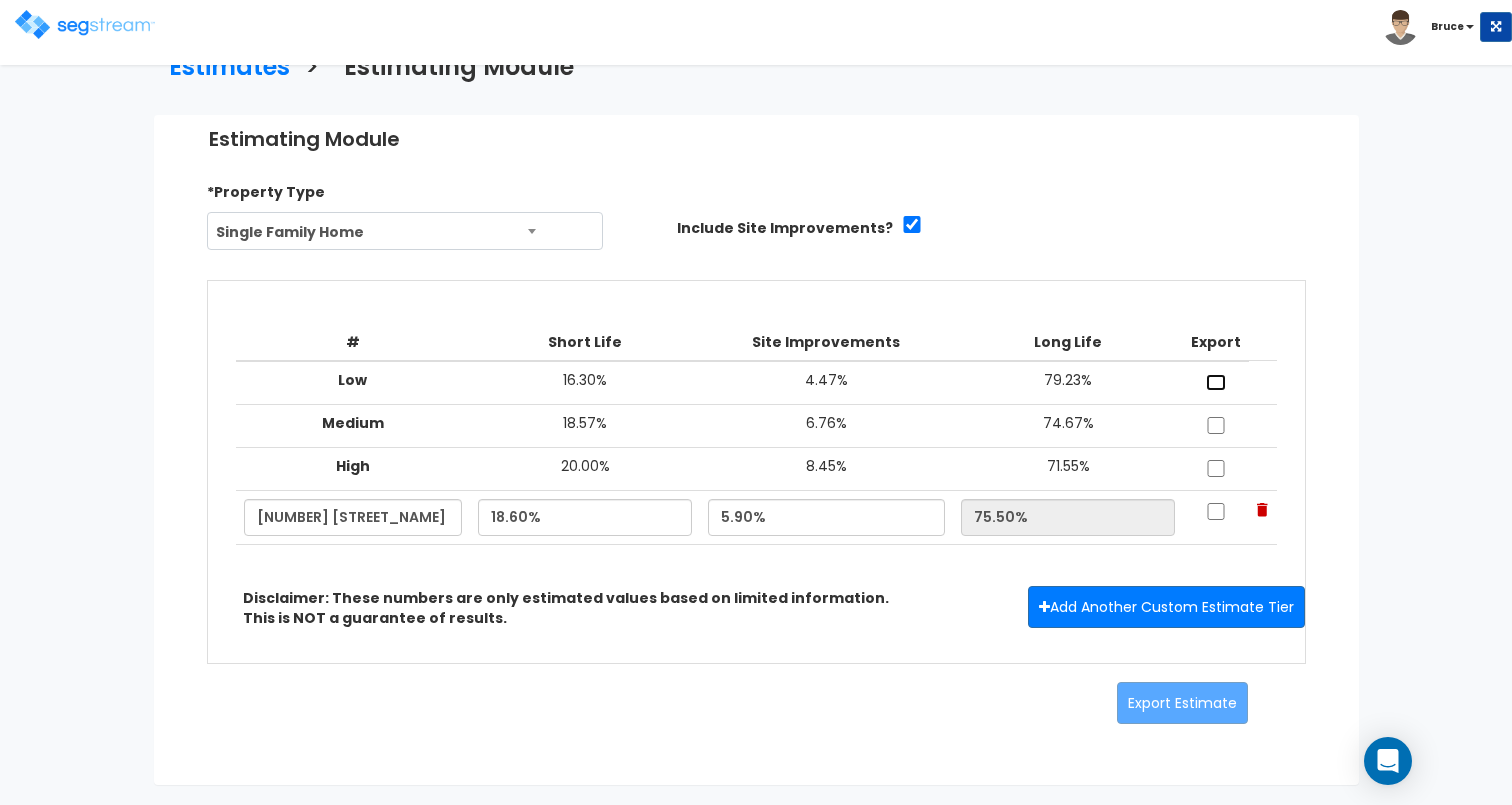 click at bounding box center (1216, 382) 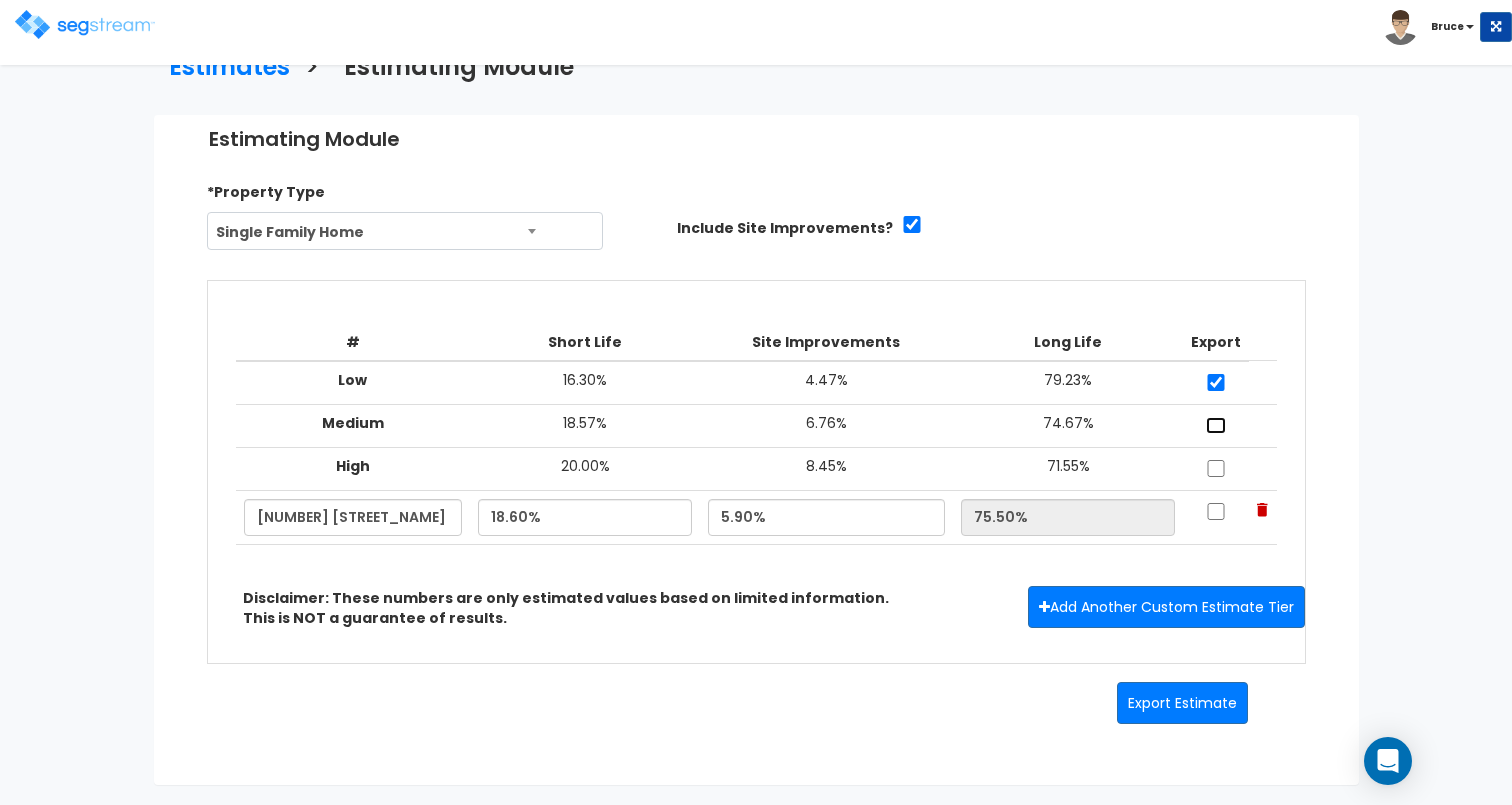 click at bounding box center [1216, 425] 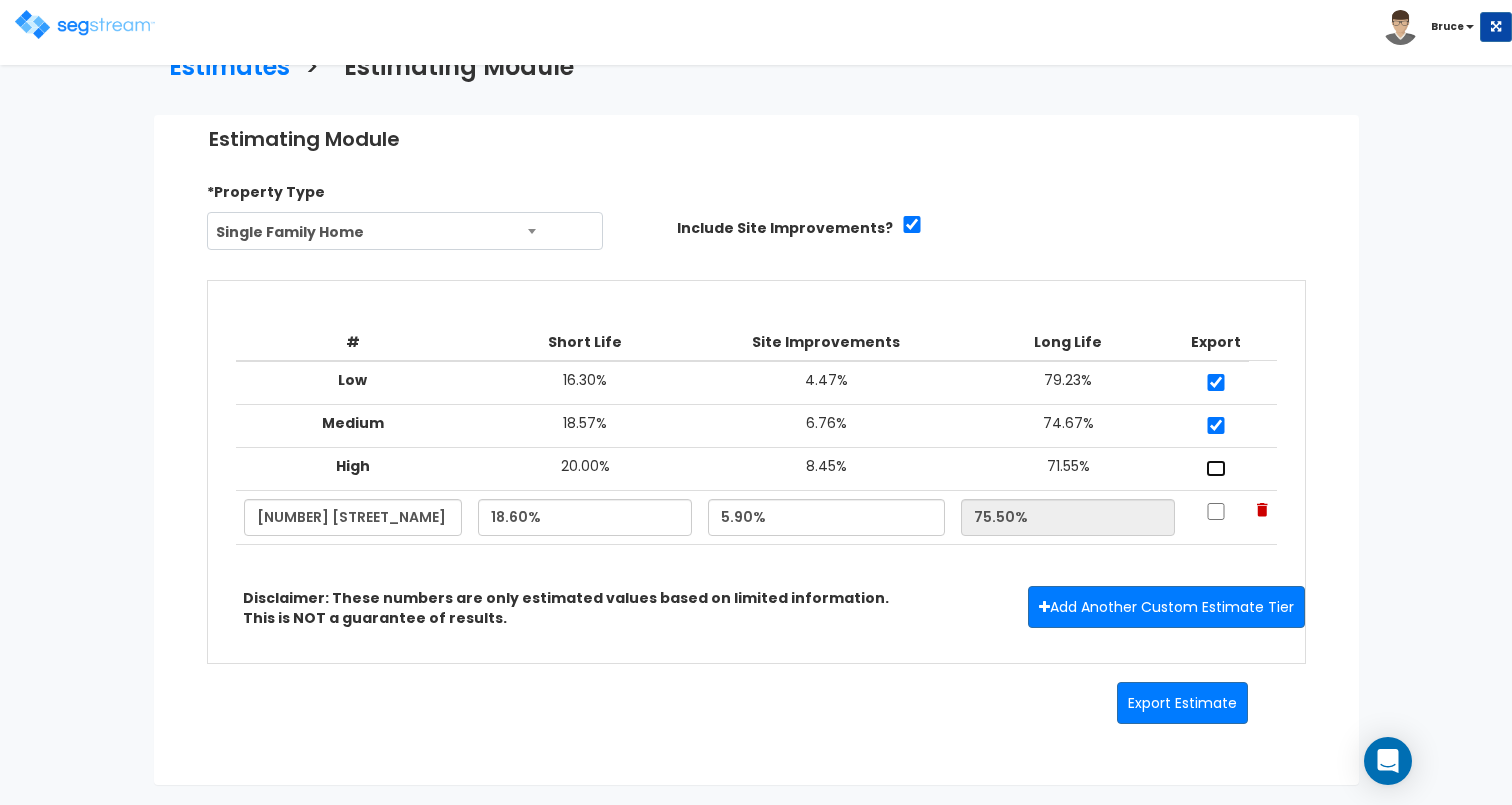 click at bounding box center [1216, 468] 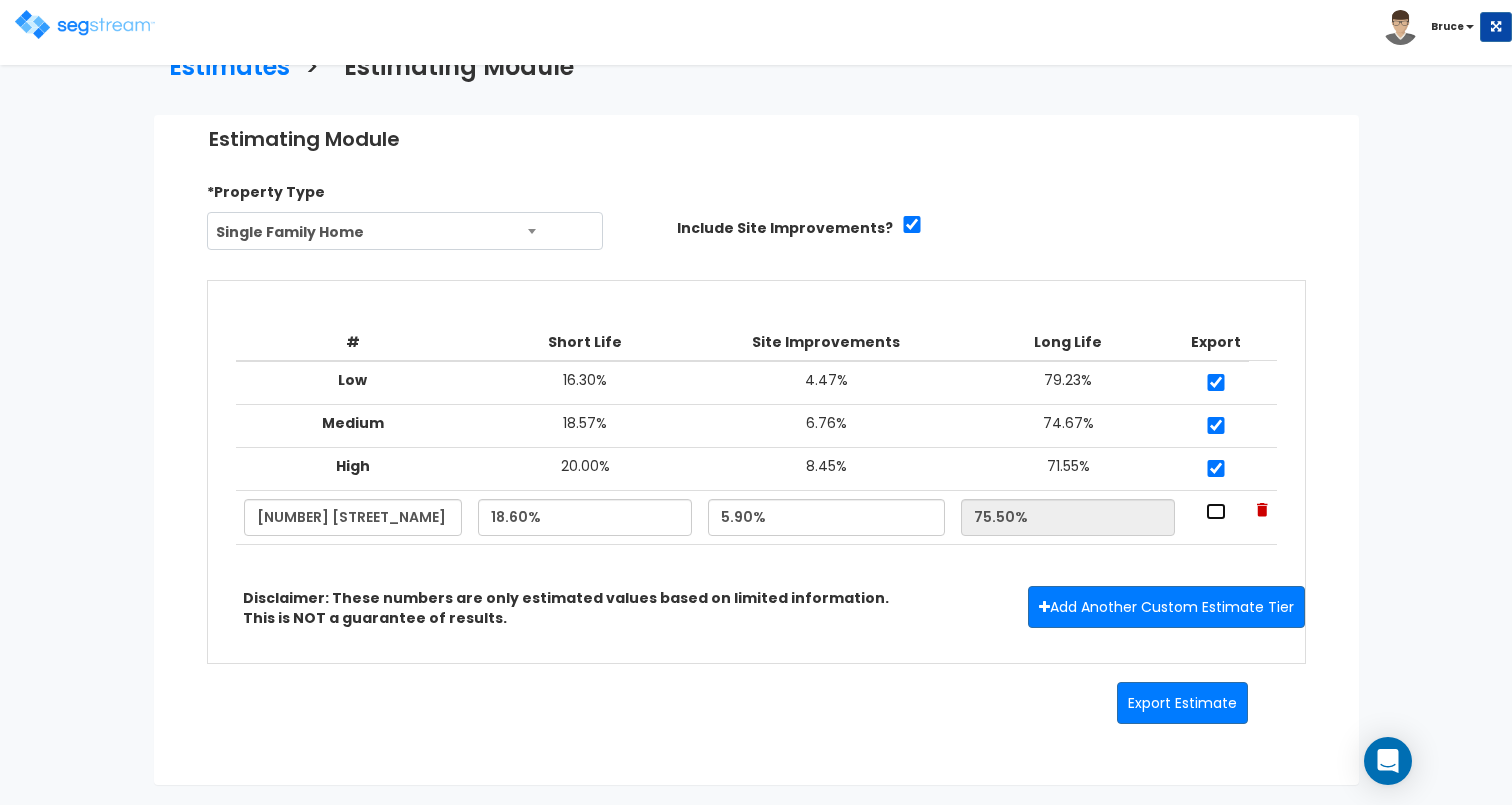 click at bounding box center [1216, 511] 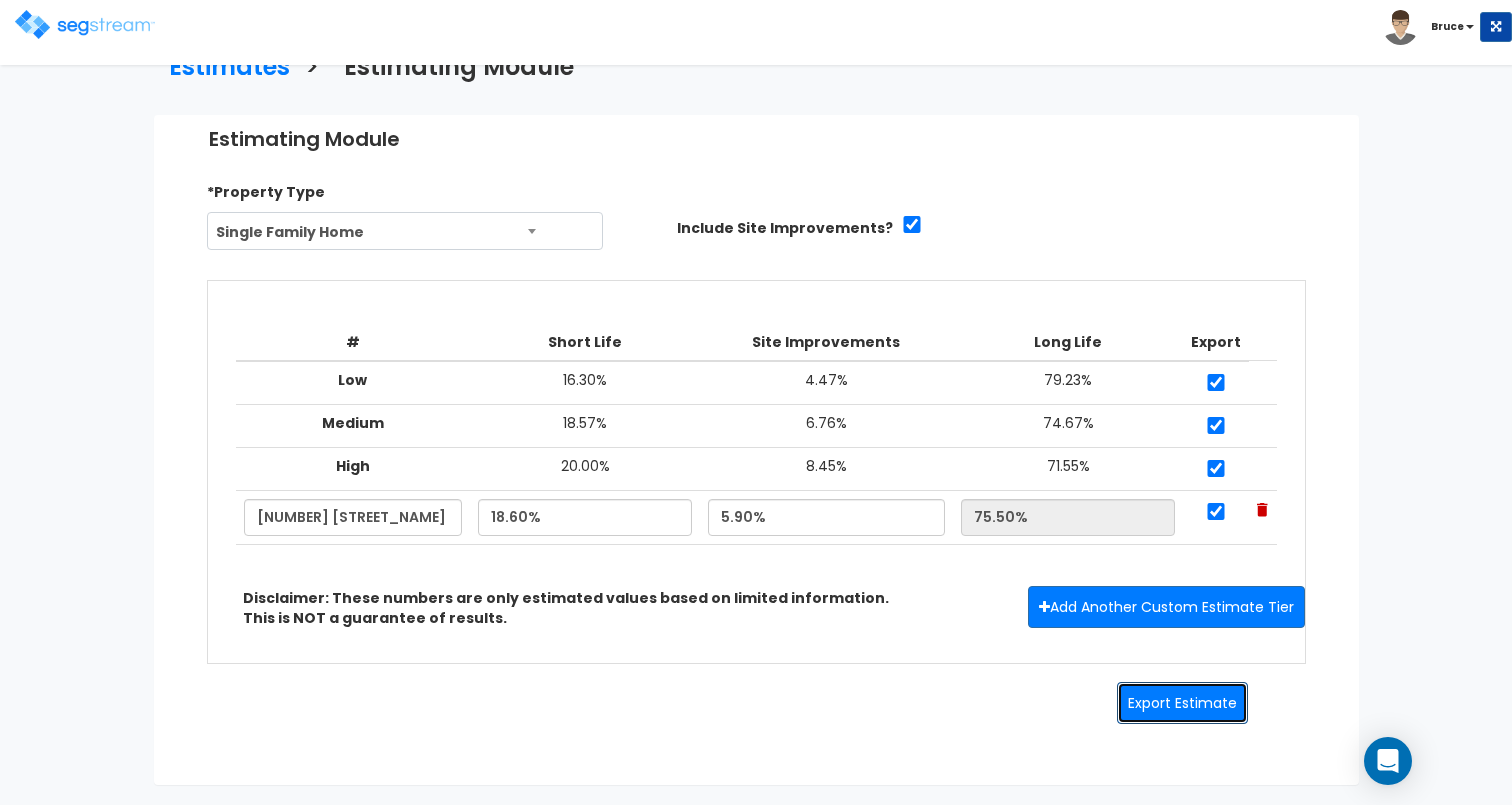 click on "Export Estimate" at bounding box center [1182, 703] 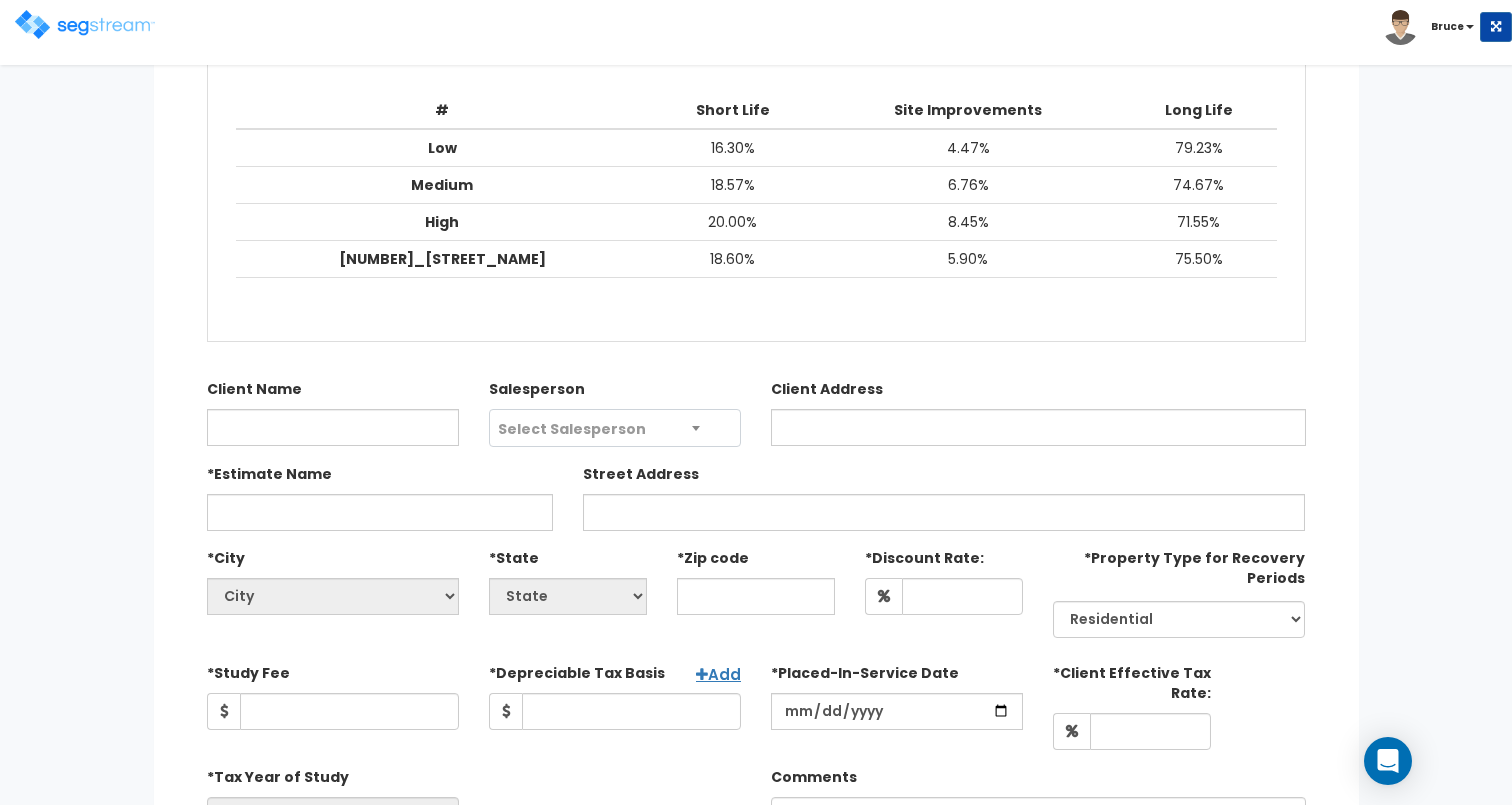 scroll, scrollTop: 313, scrollLeft: 0, axis: vertical 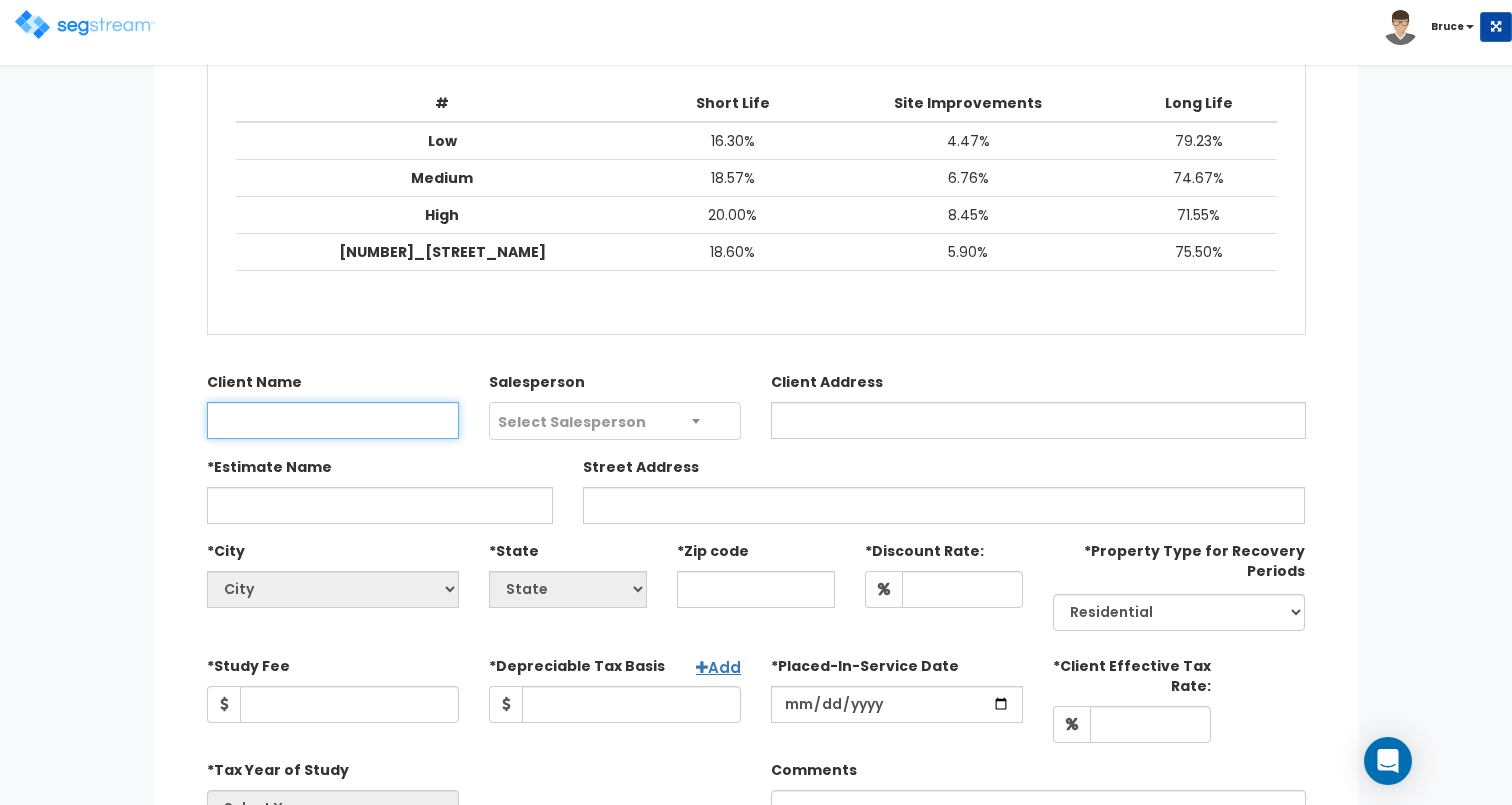 click on "Client Name" at bounding box center [333, 420] 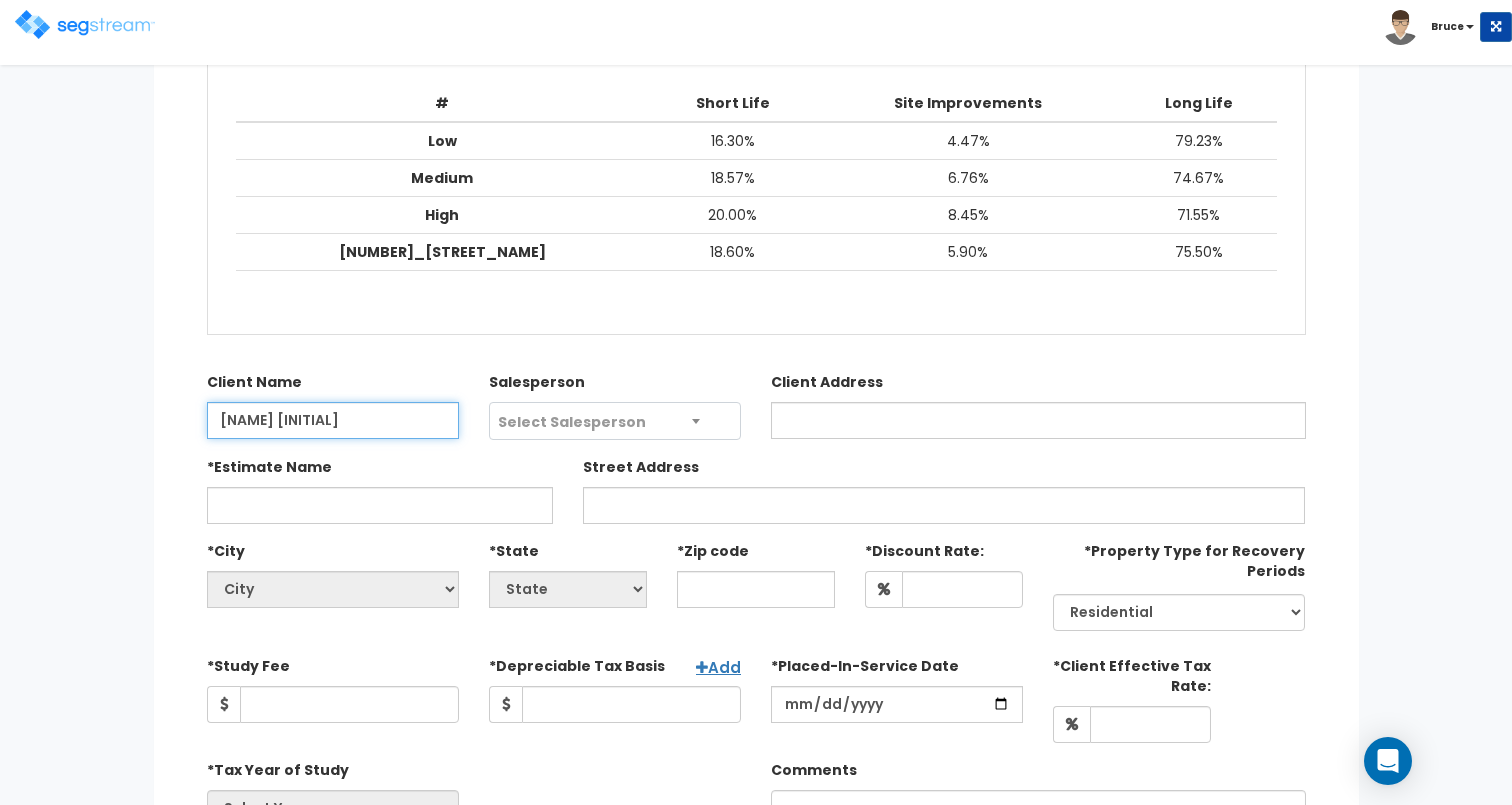 type on "Tiffany B" 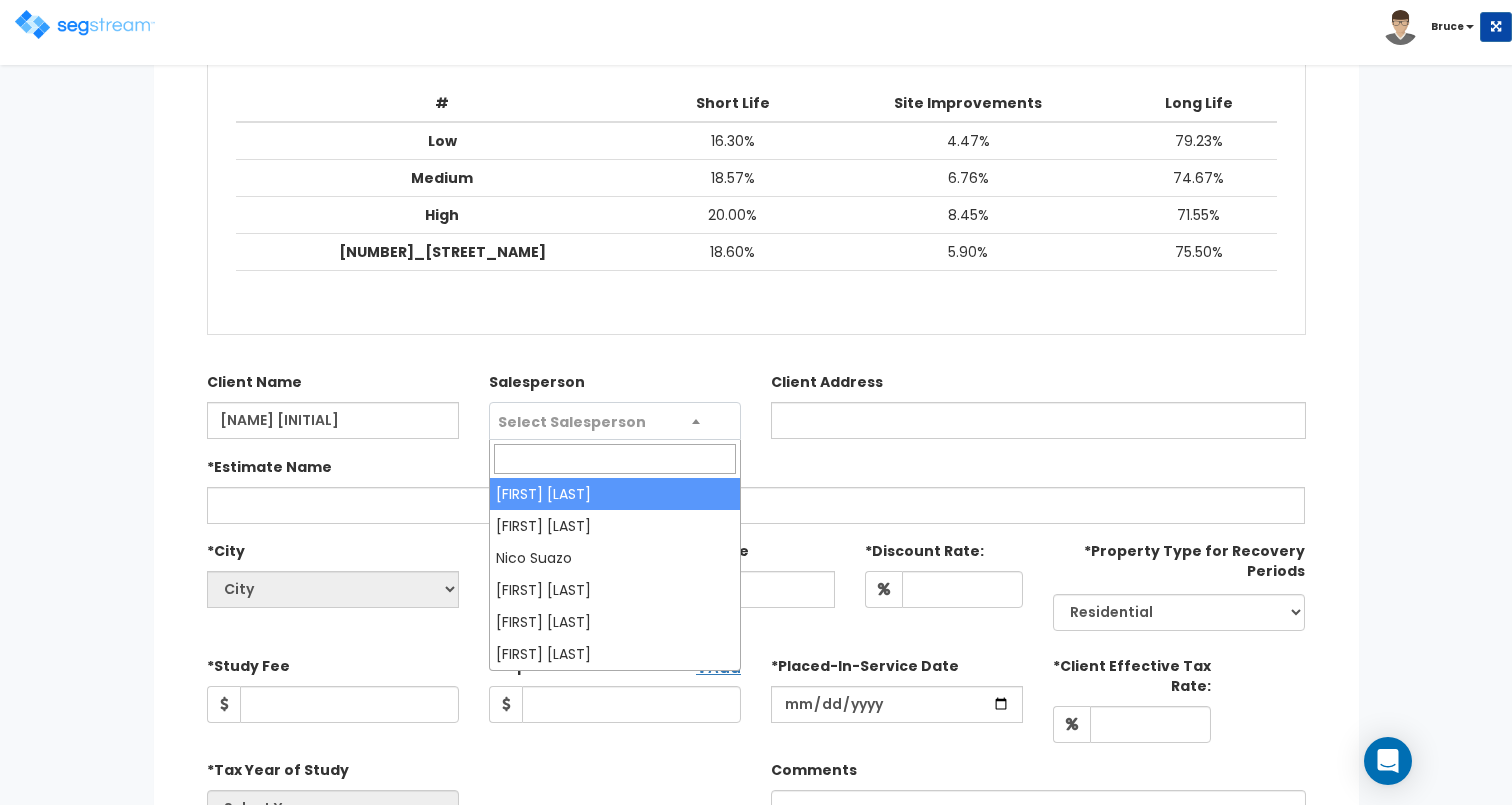 click on "Select Salesperson" at bounding box center [572, 422] 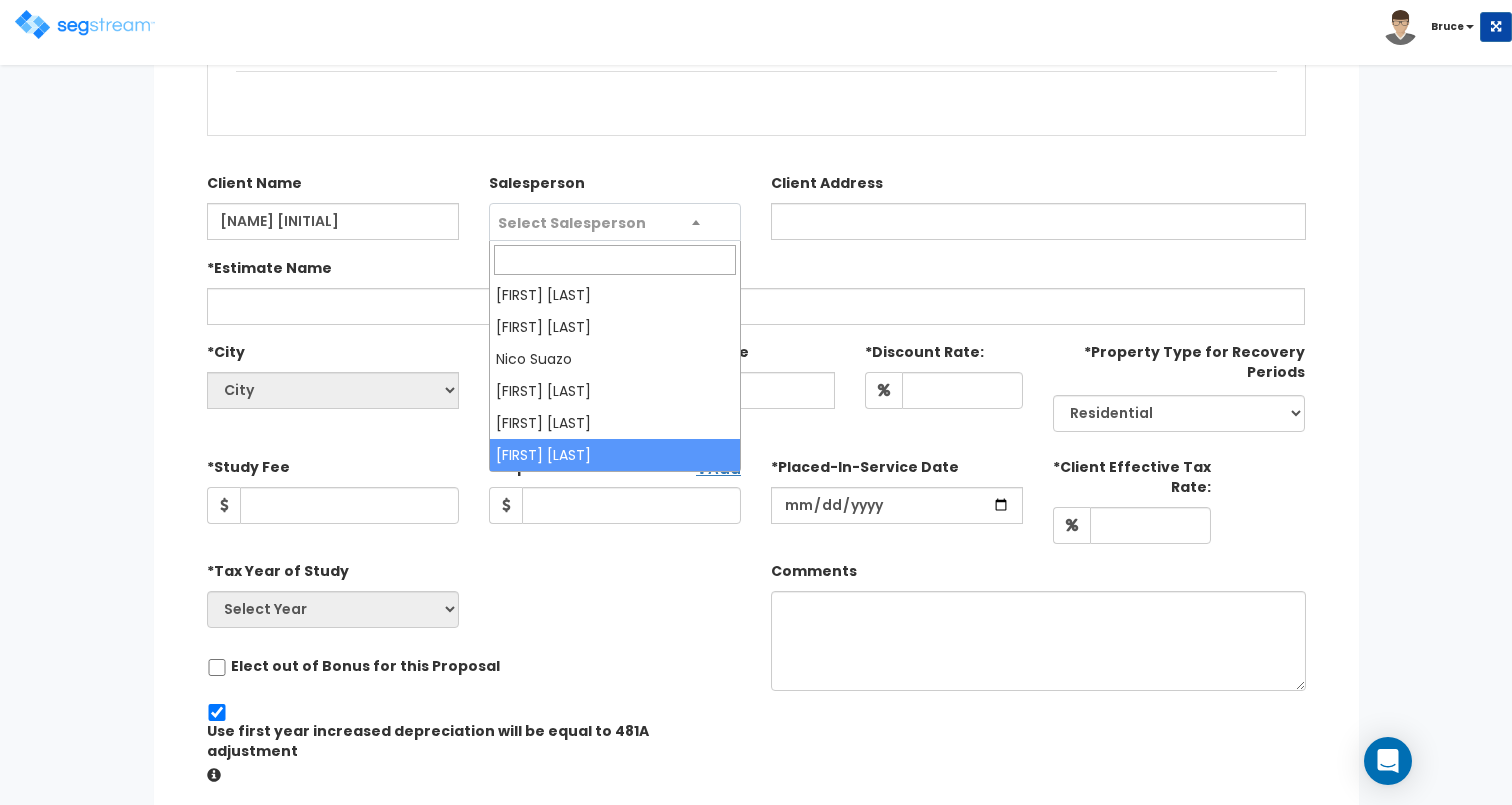 scroll, scrollTop: 515, scrollLeft: 0, axis: vertical 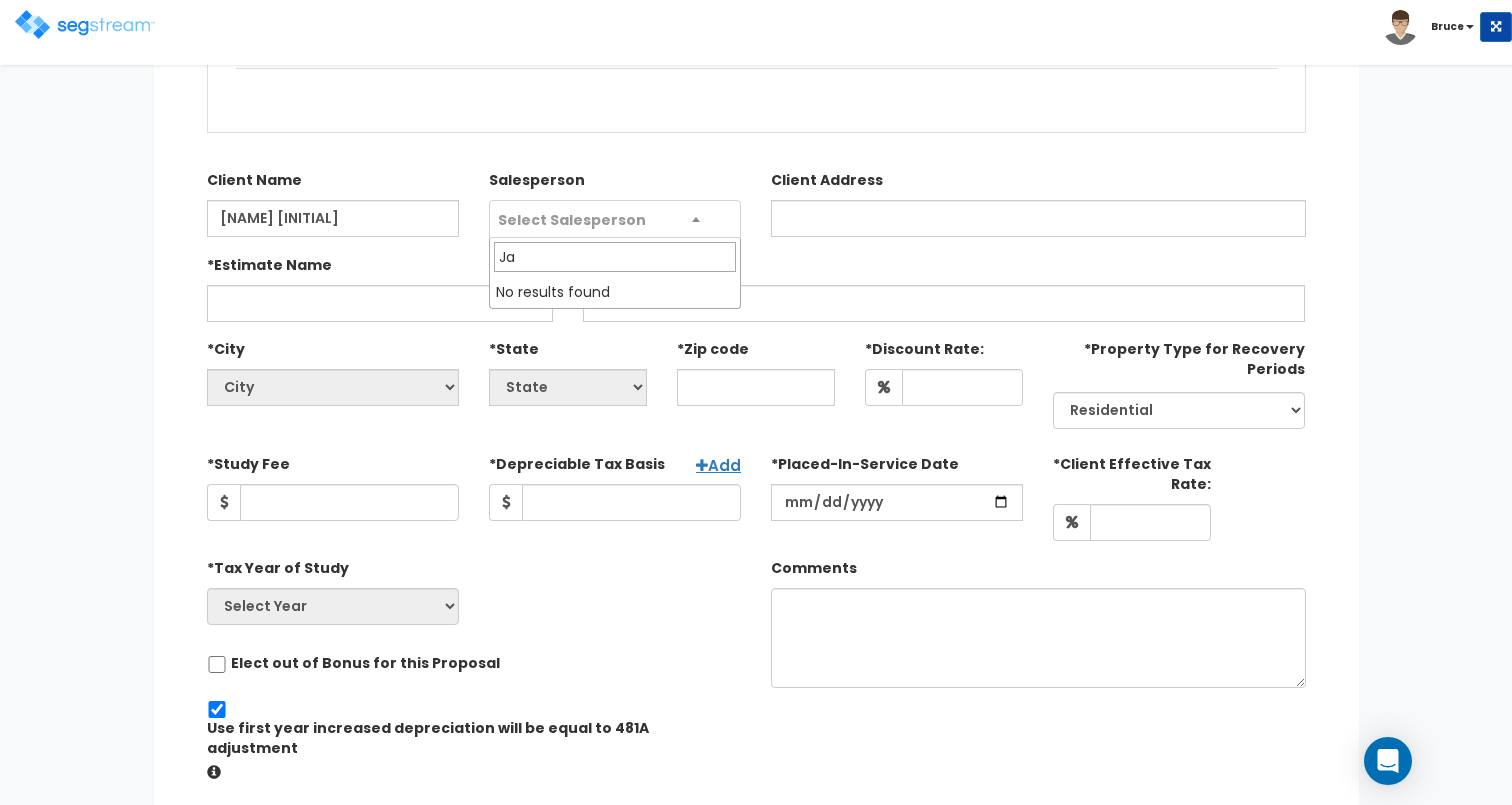type on "J" 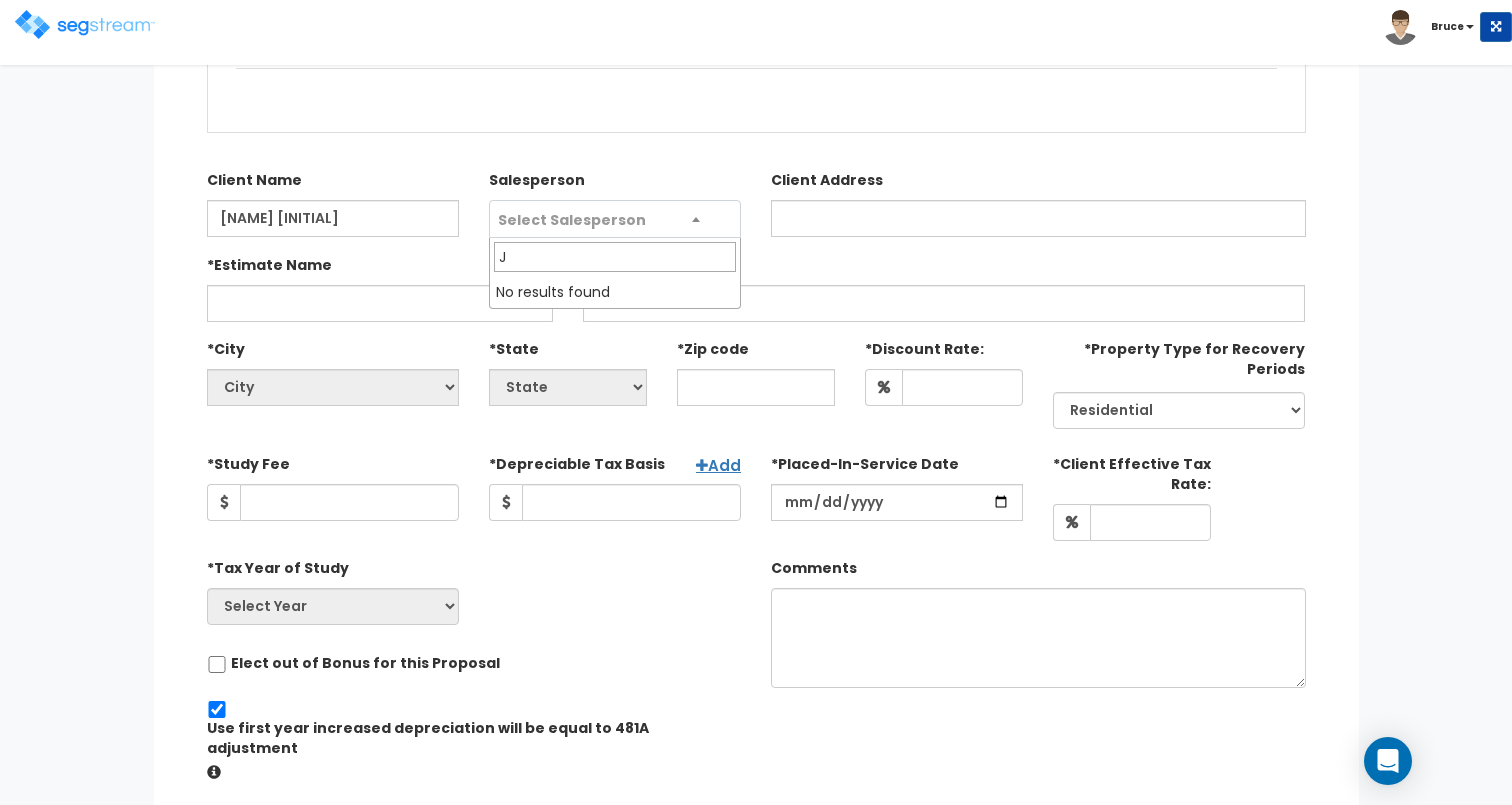 type 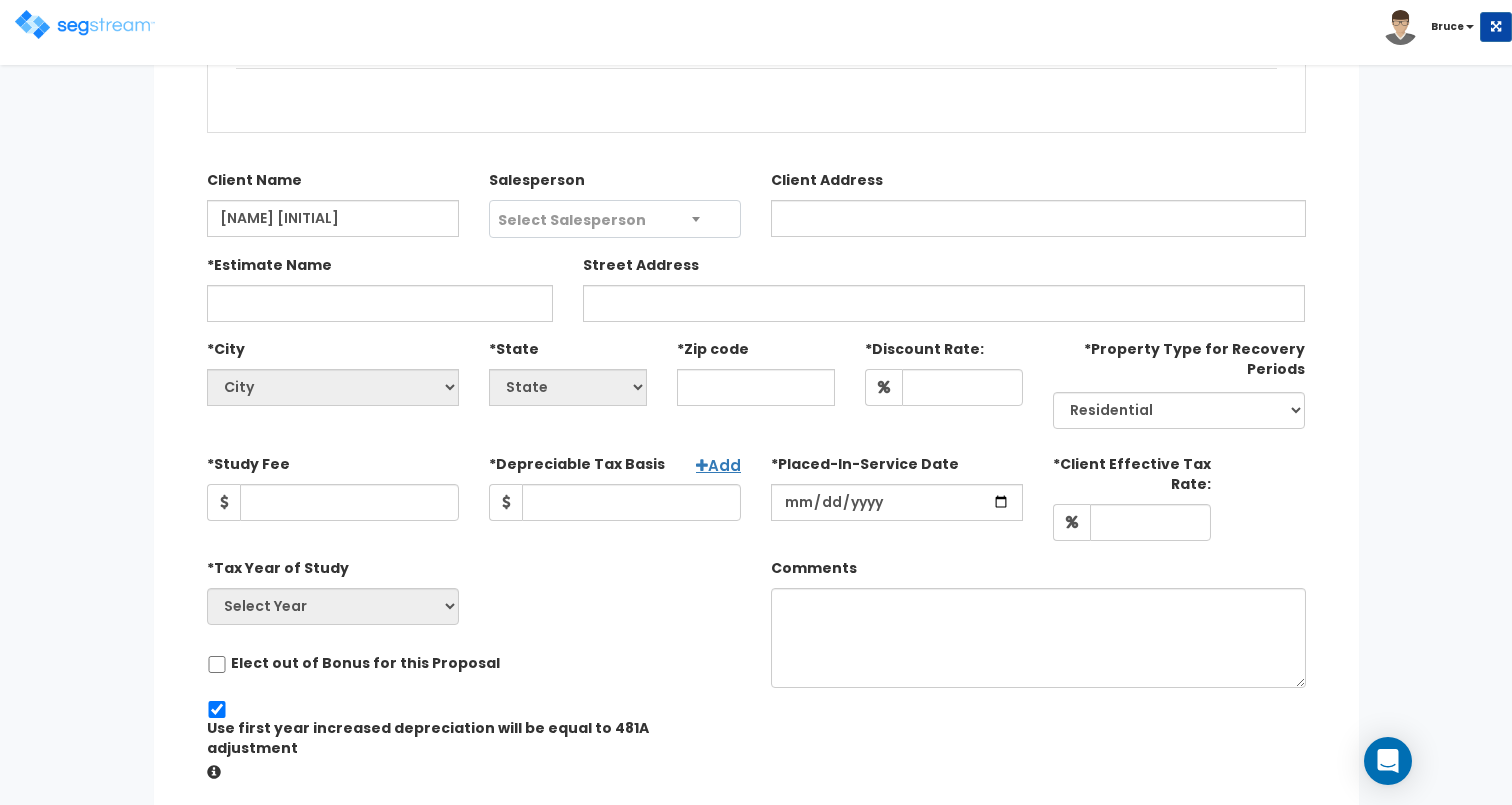 click on "*Depreciable Tax Basis" at bounding box center [577, 460] 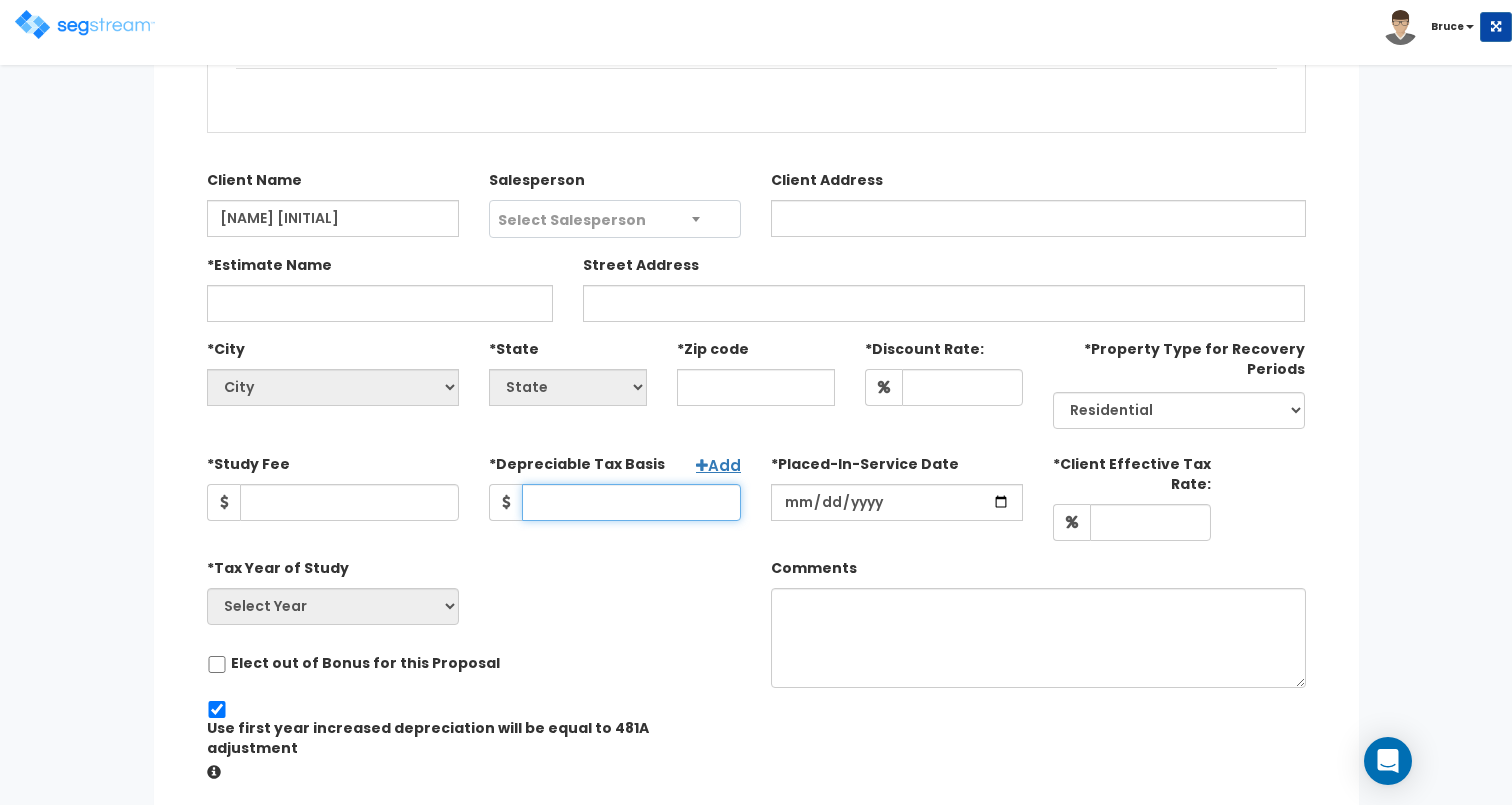 click on "*Depreciable Tax Basis" at bounding box center (631, 502) 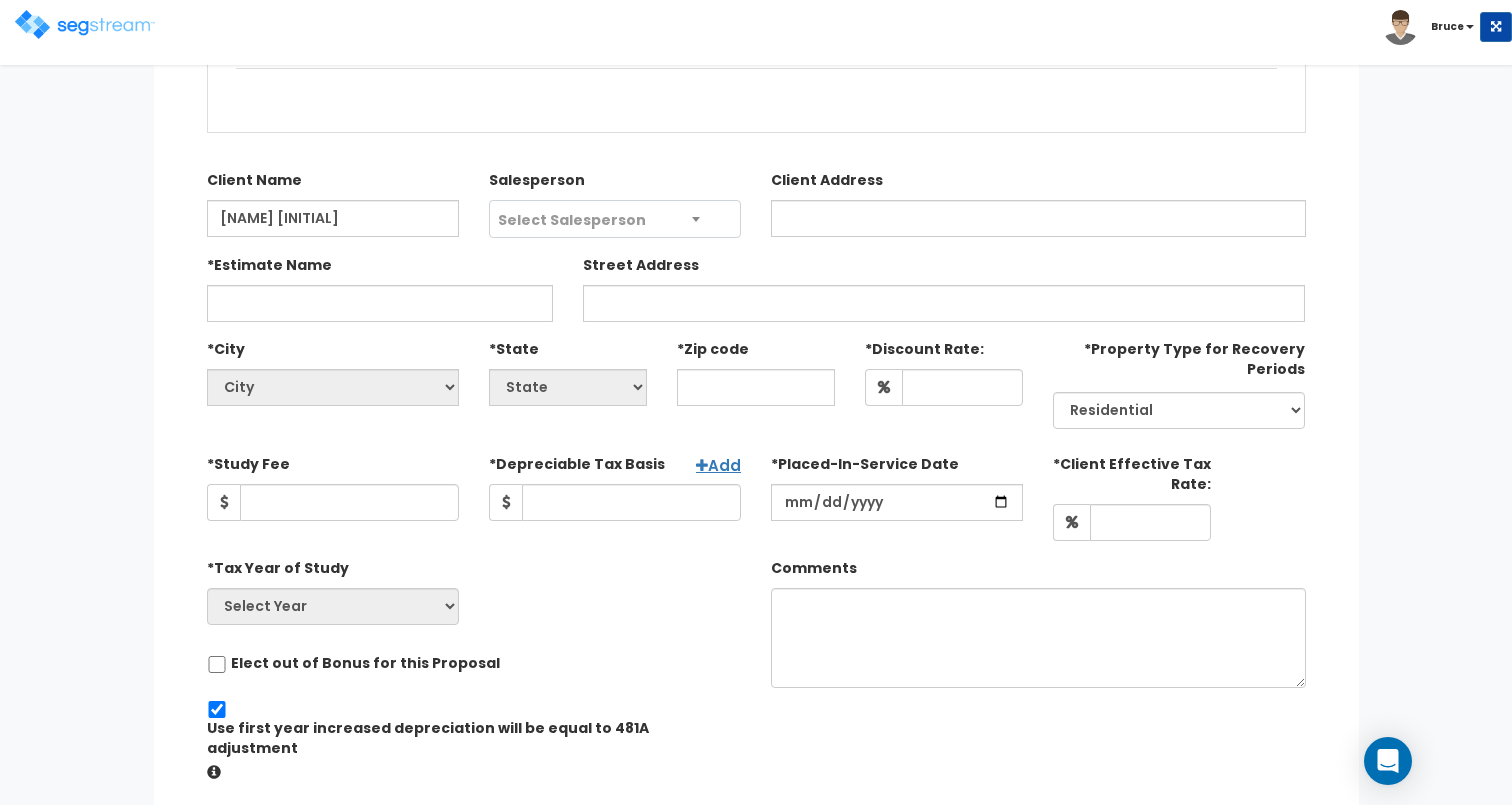 click on "Select Salesperson" at bounding box center [572, 220] 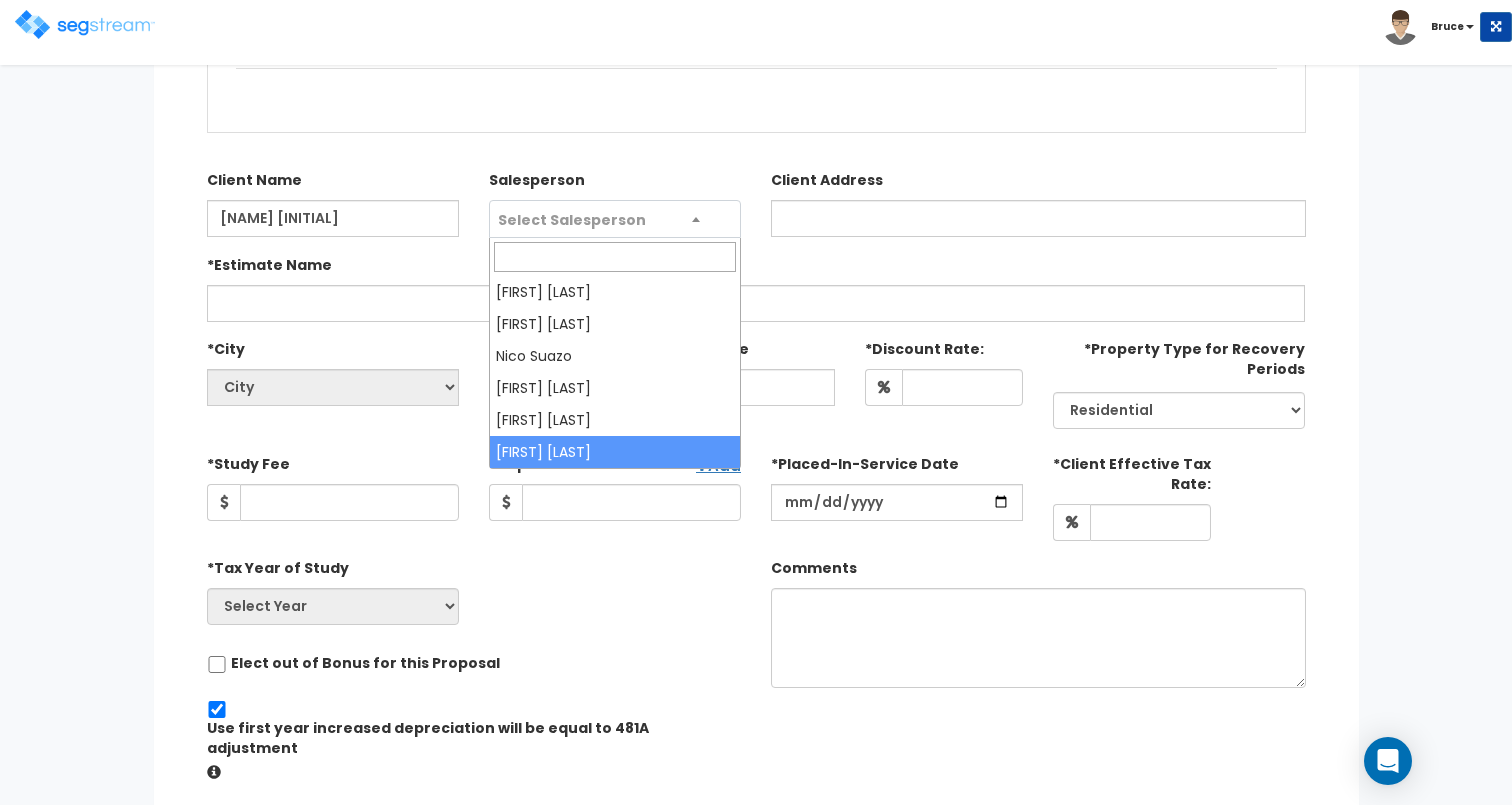 select on "190" 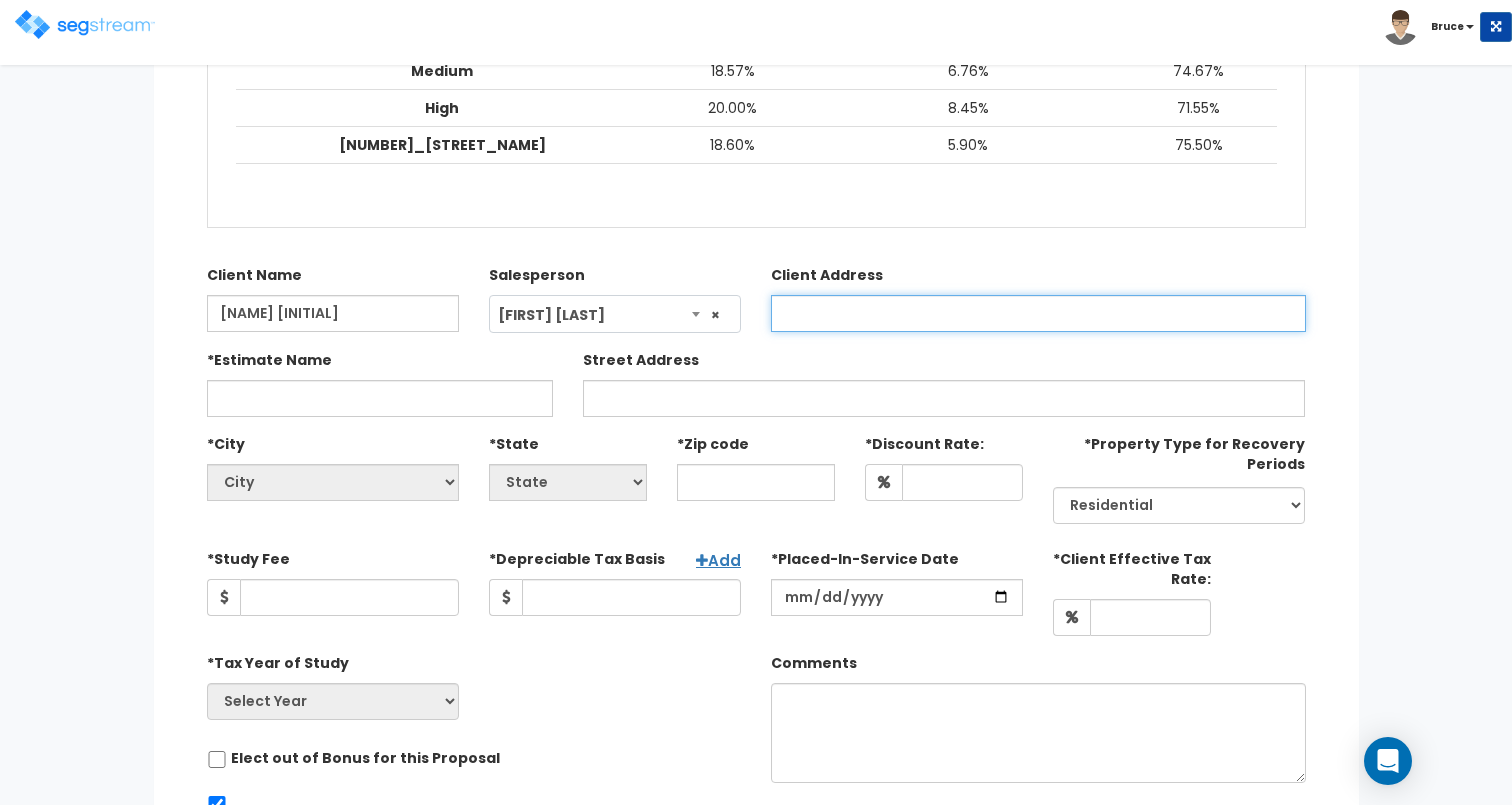 click on "Client Address" at bounding box center [1038, 313] 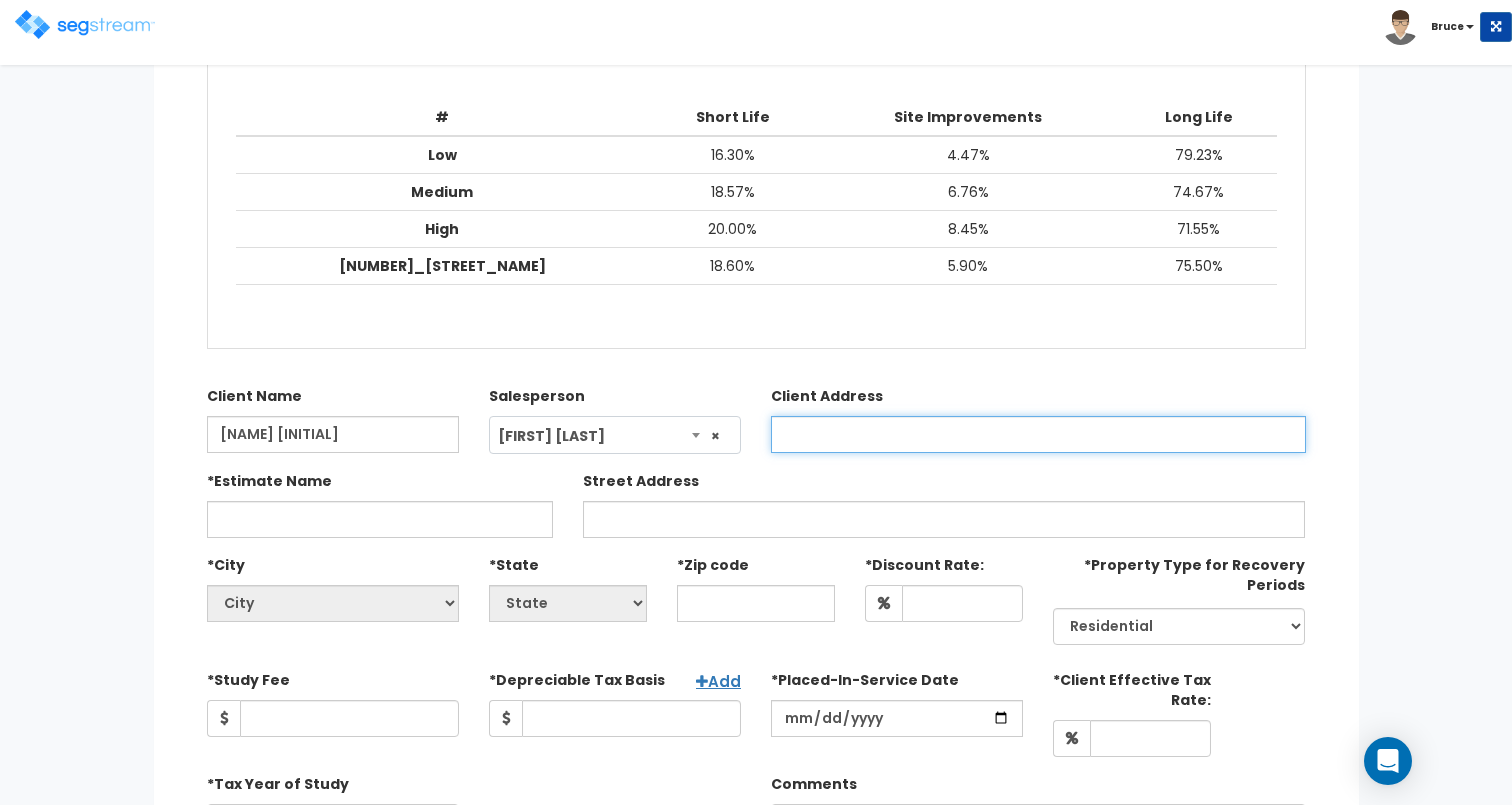 scroll, scrollTop: 298, scrollLeft: 0, axis: vertical 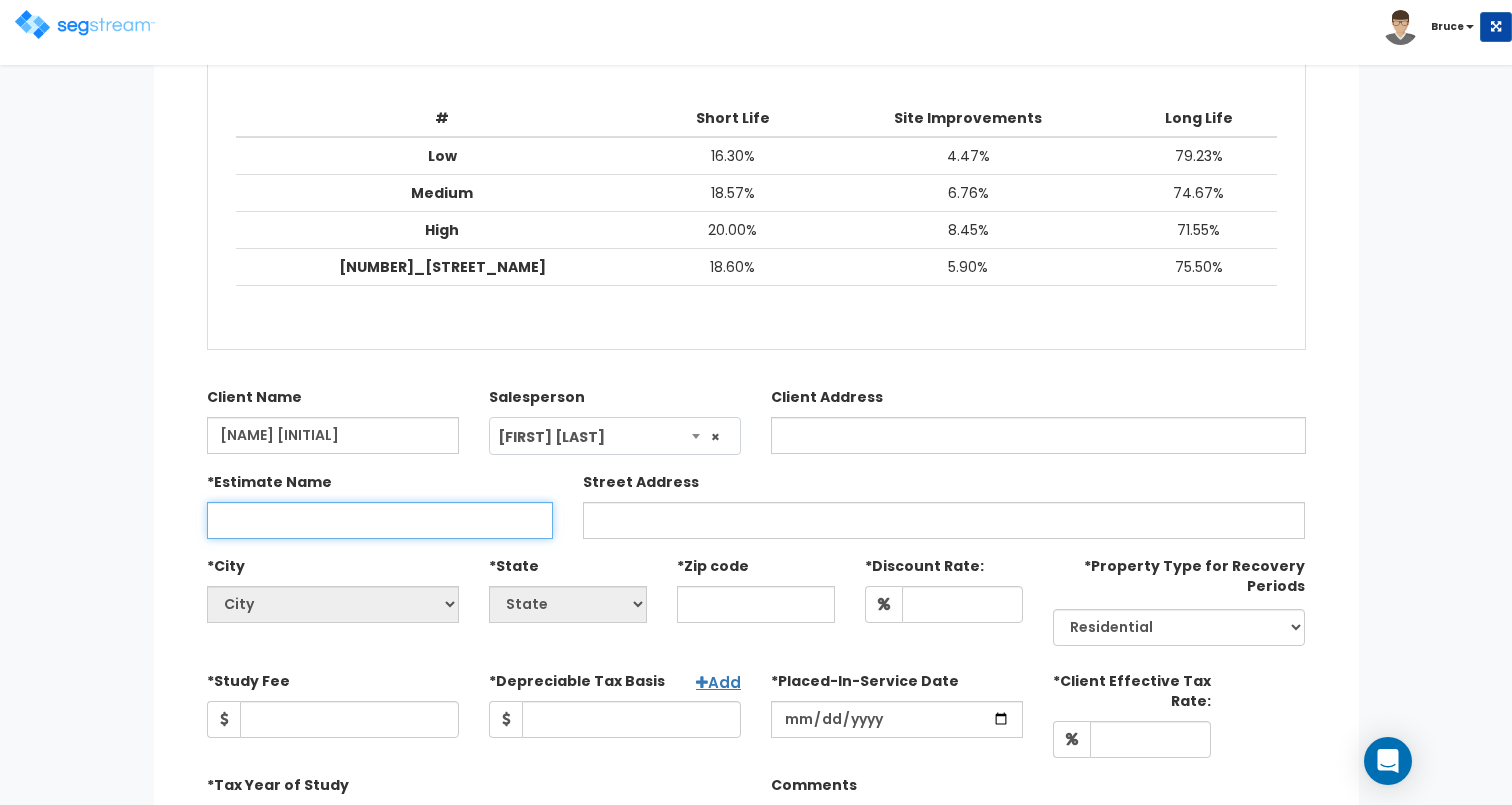 click on "*Estimate Name" at bounding box center (380, 520) 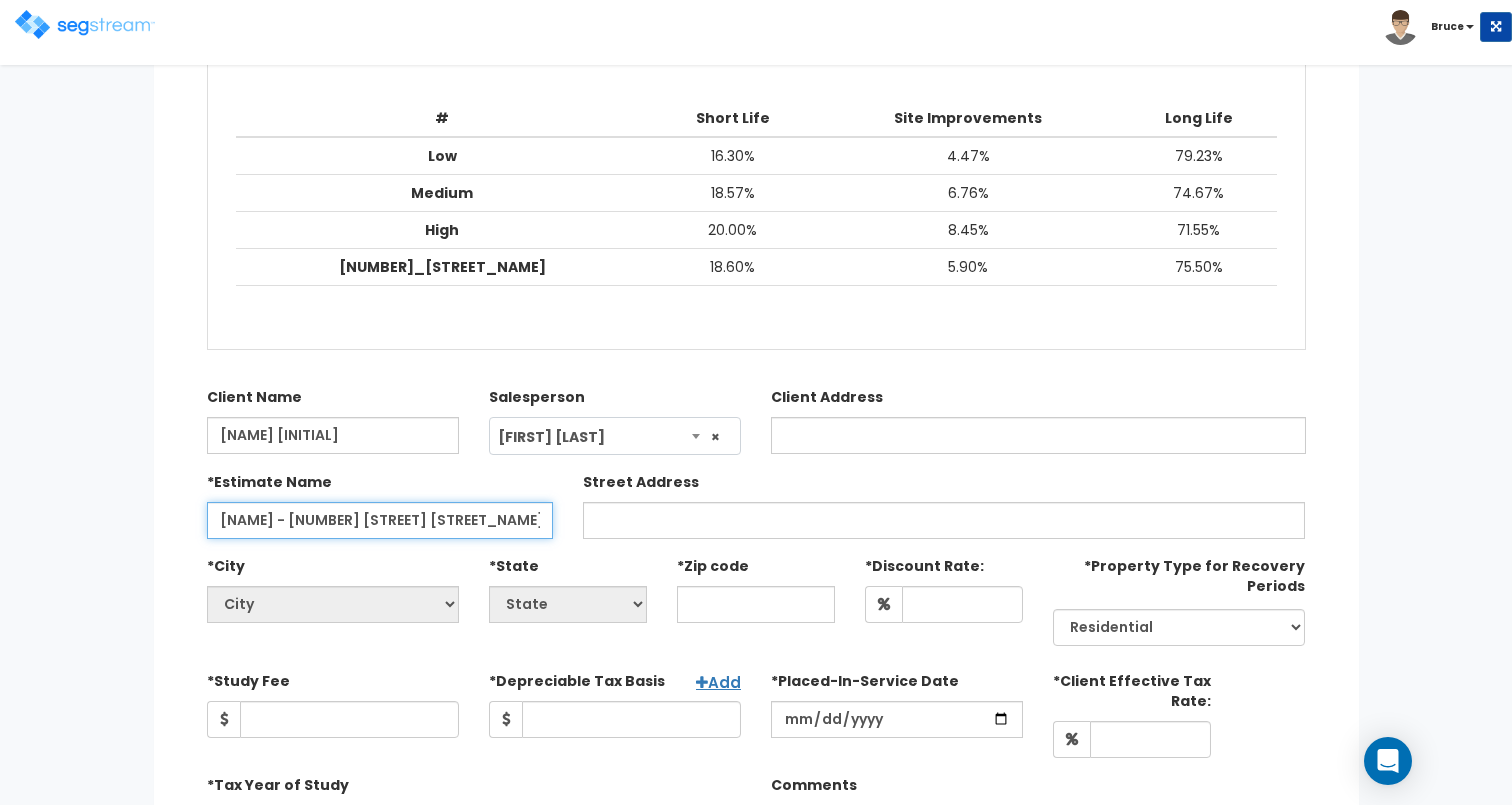 type on "Barnes - 1209 W Dupont Ave" 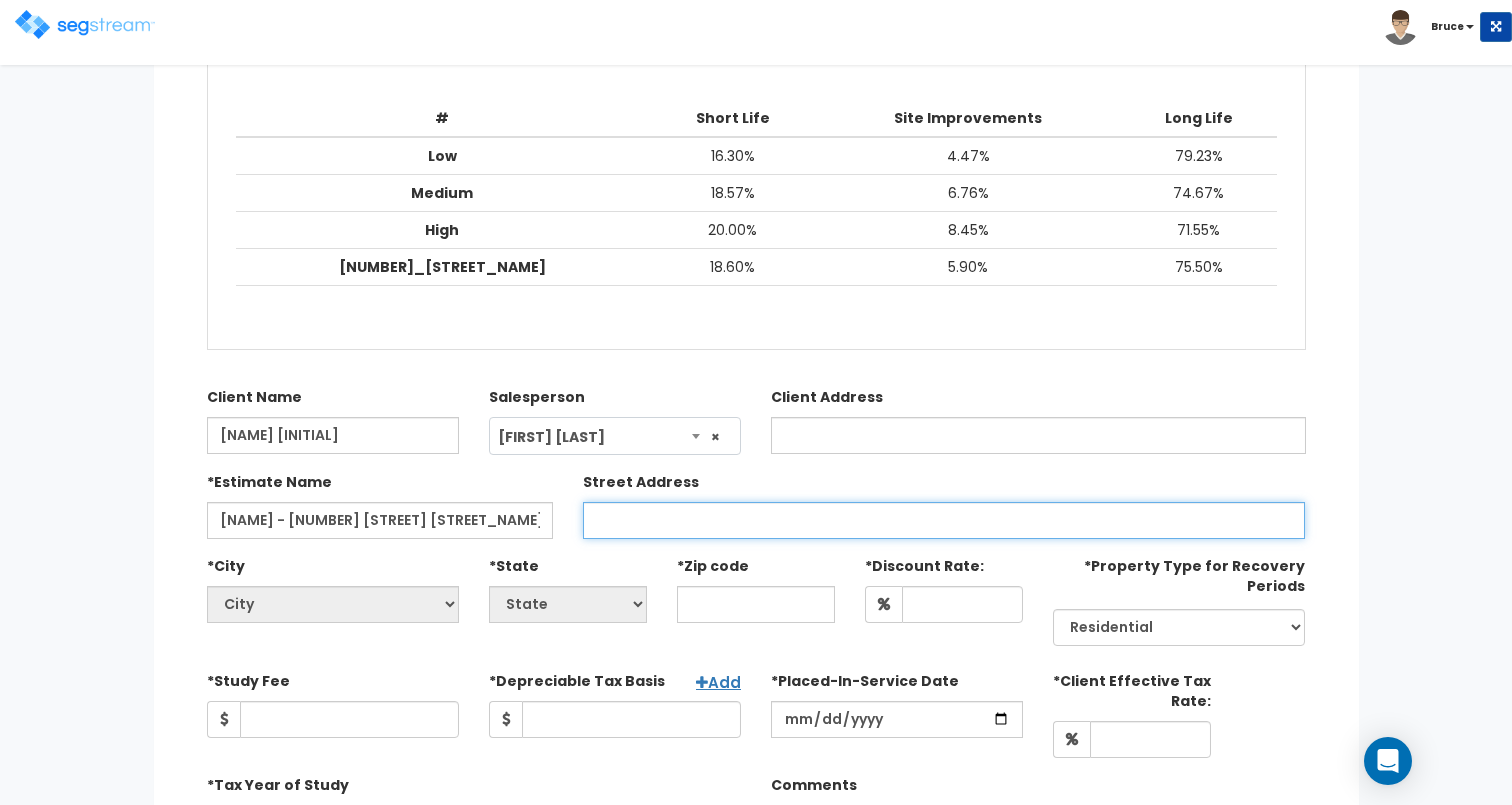 click on "Street Address" at bounding box center (944, 520) 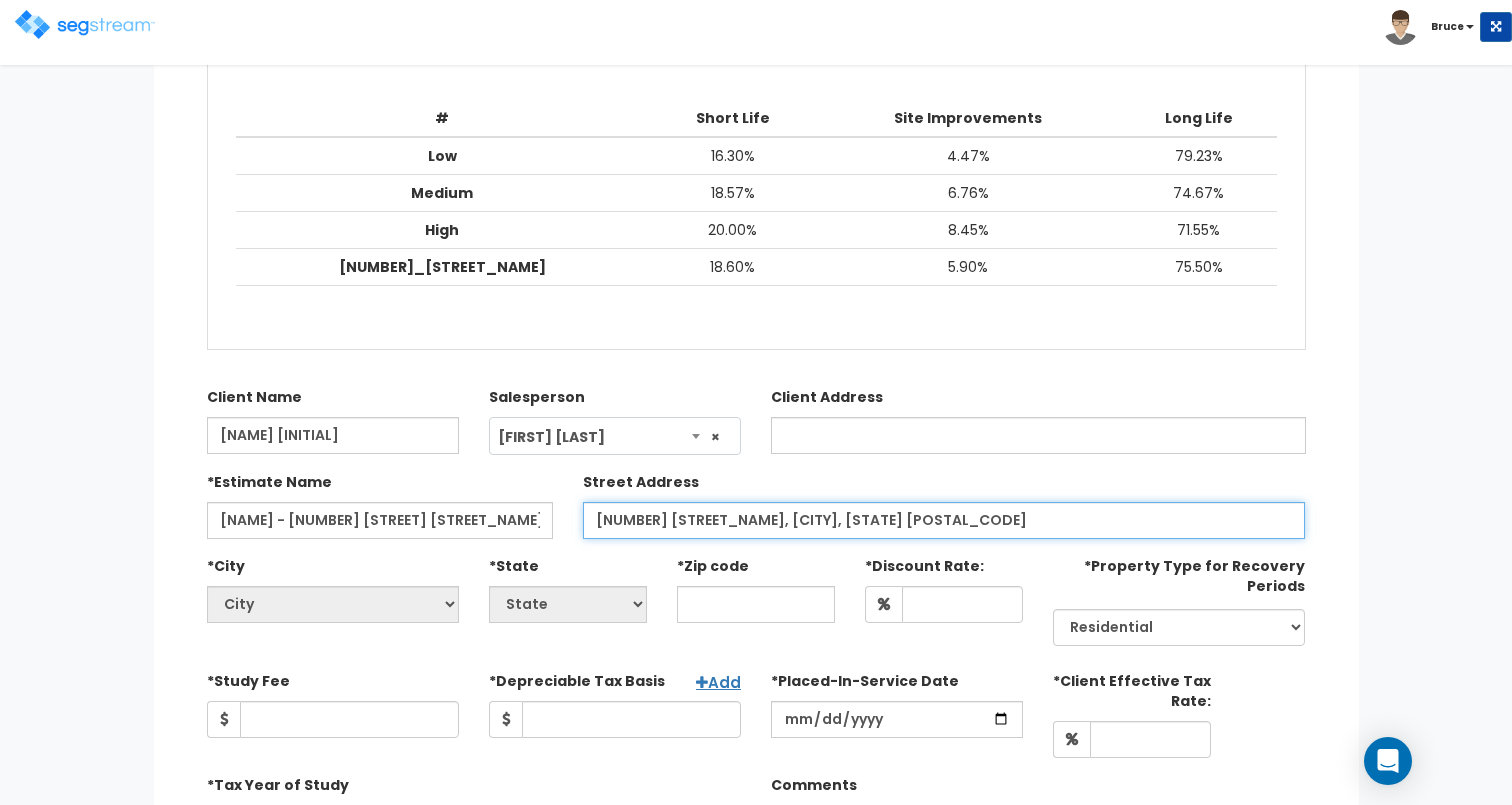 type on "1209 Dupont Ave, Salt Lake City, UT 84116" 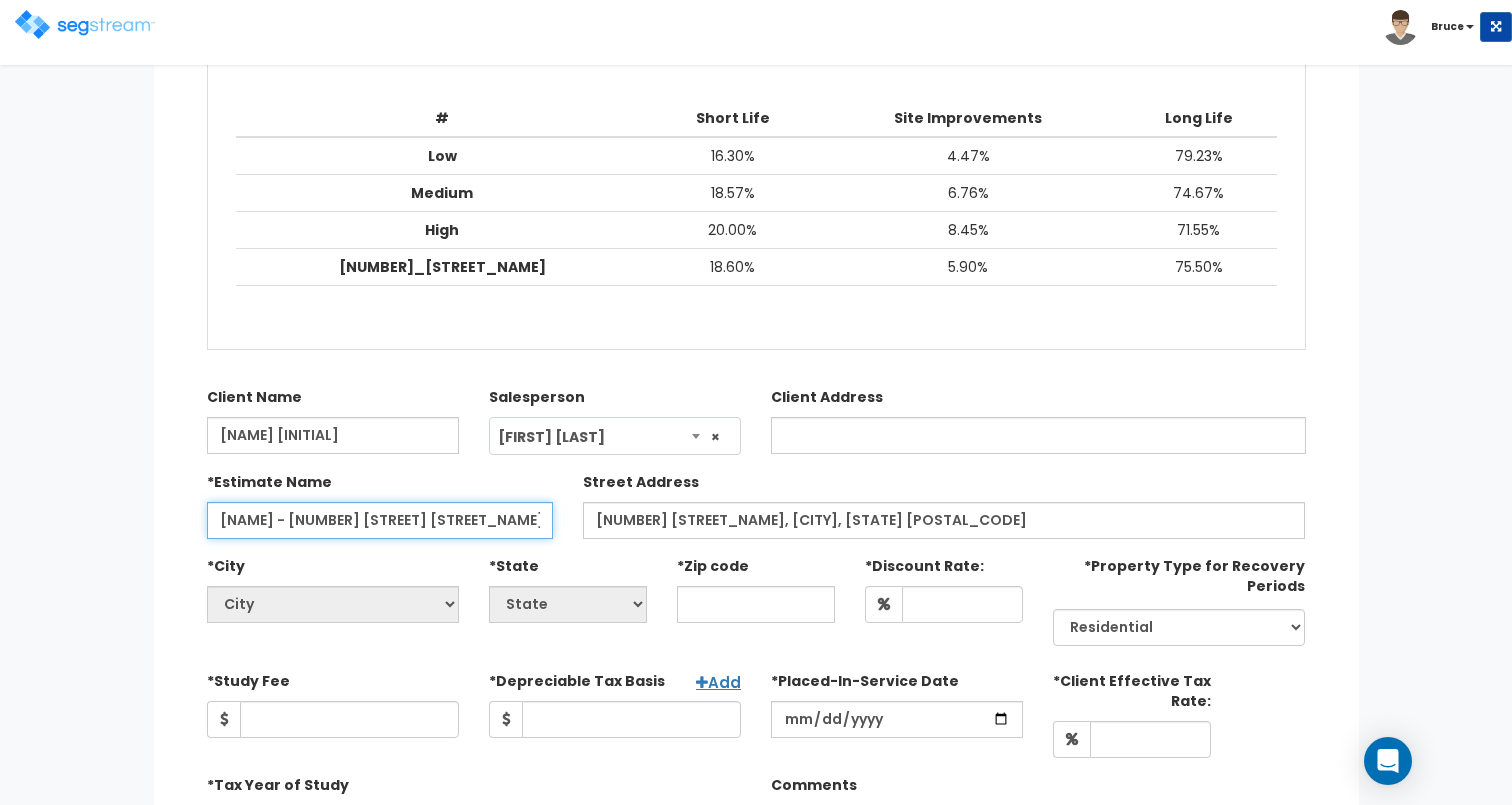 click on "Barnes - 1209 W Dupont Ave" at bounding box center [380, 520] 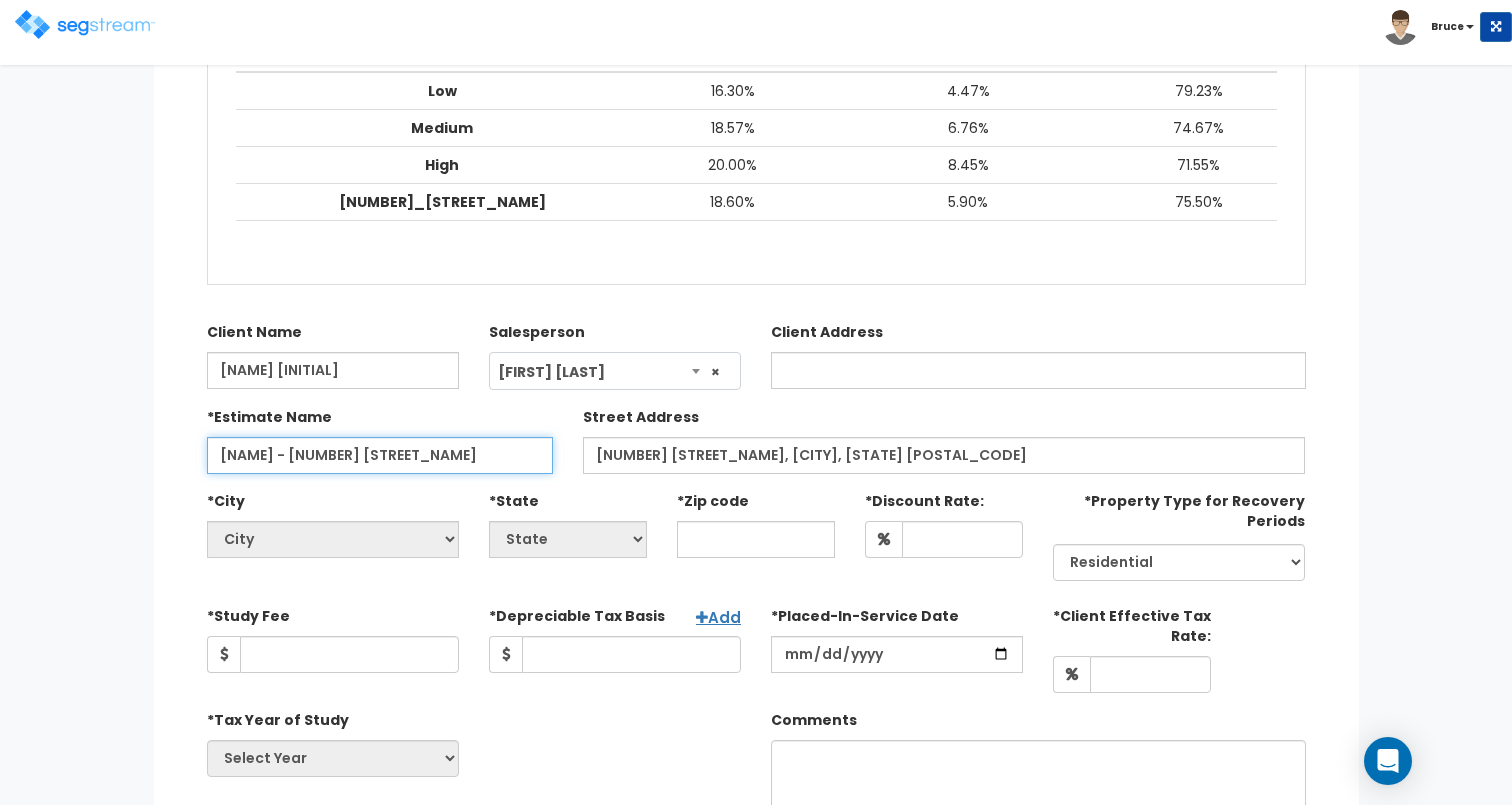 scroll, scrollTop: 376, scrollLeft: 0, axis: vertical 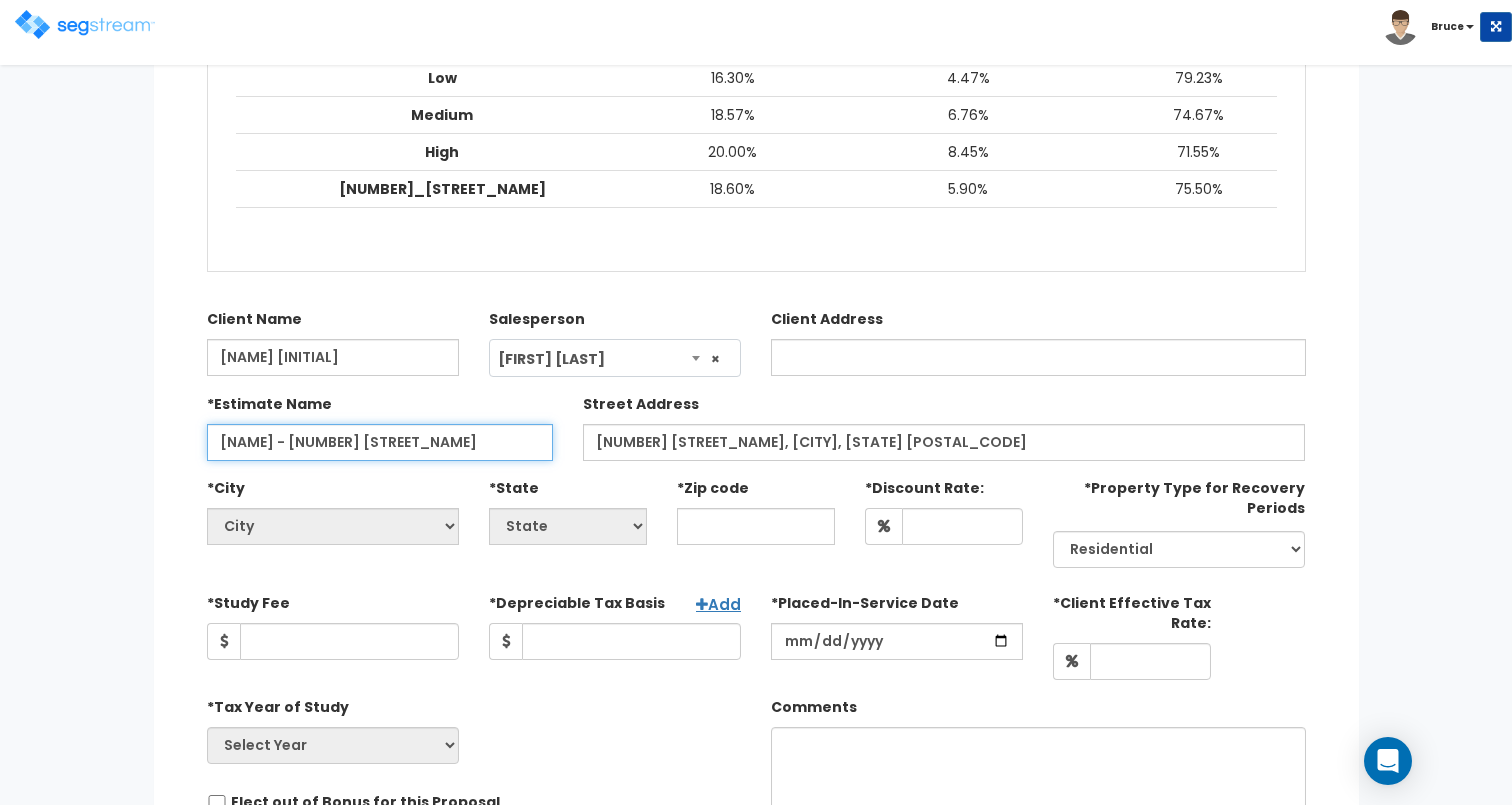 type on "Barnes - 1209 Dupont Ave" 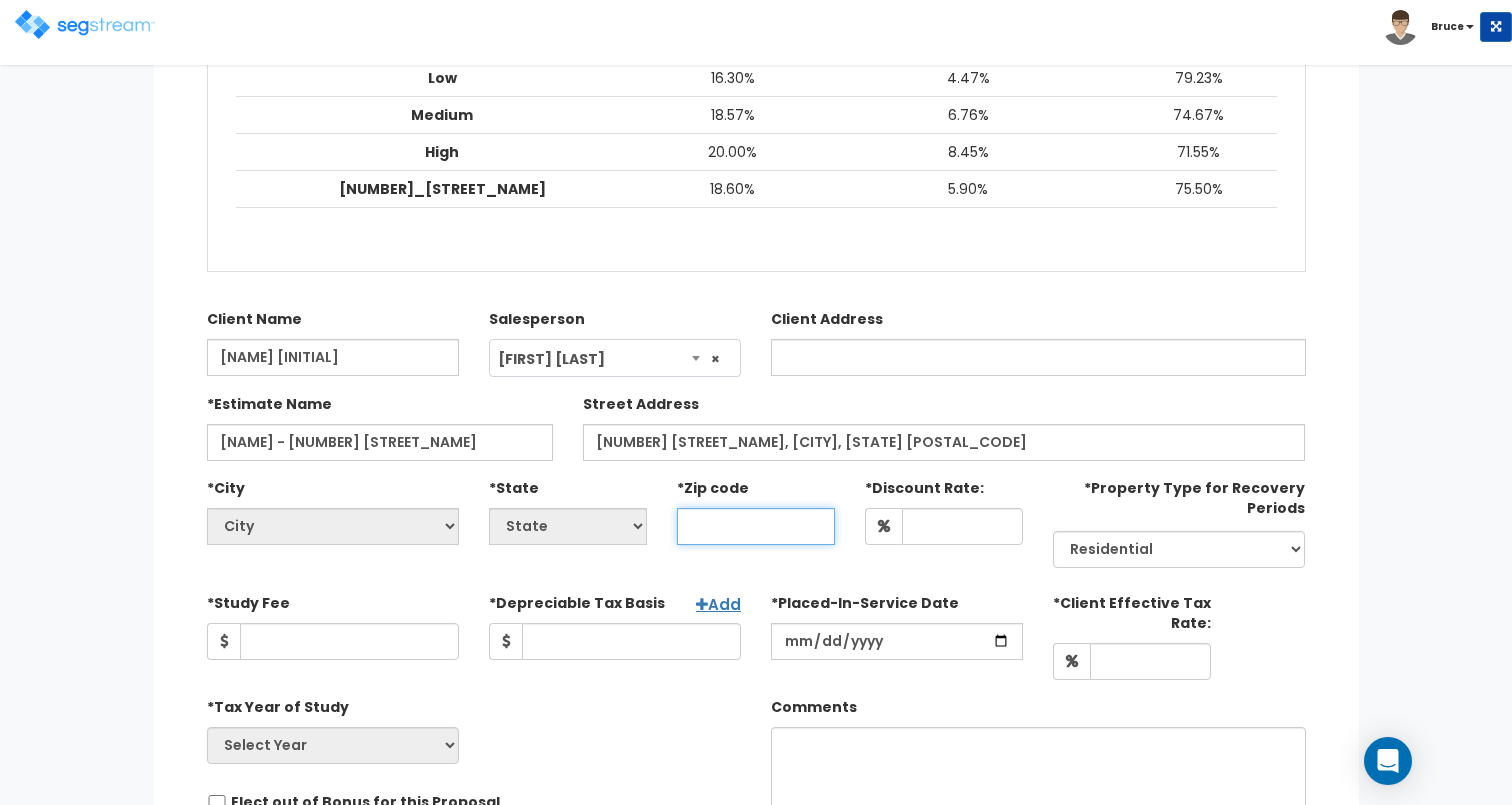click at bounding box center [756, 526] 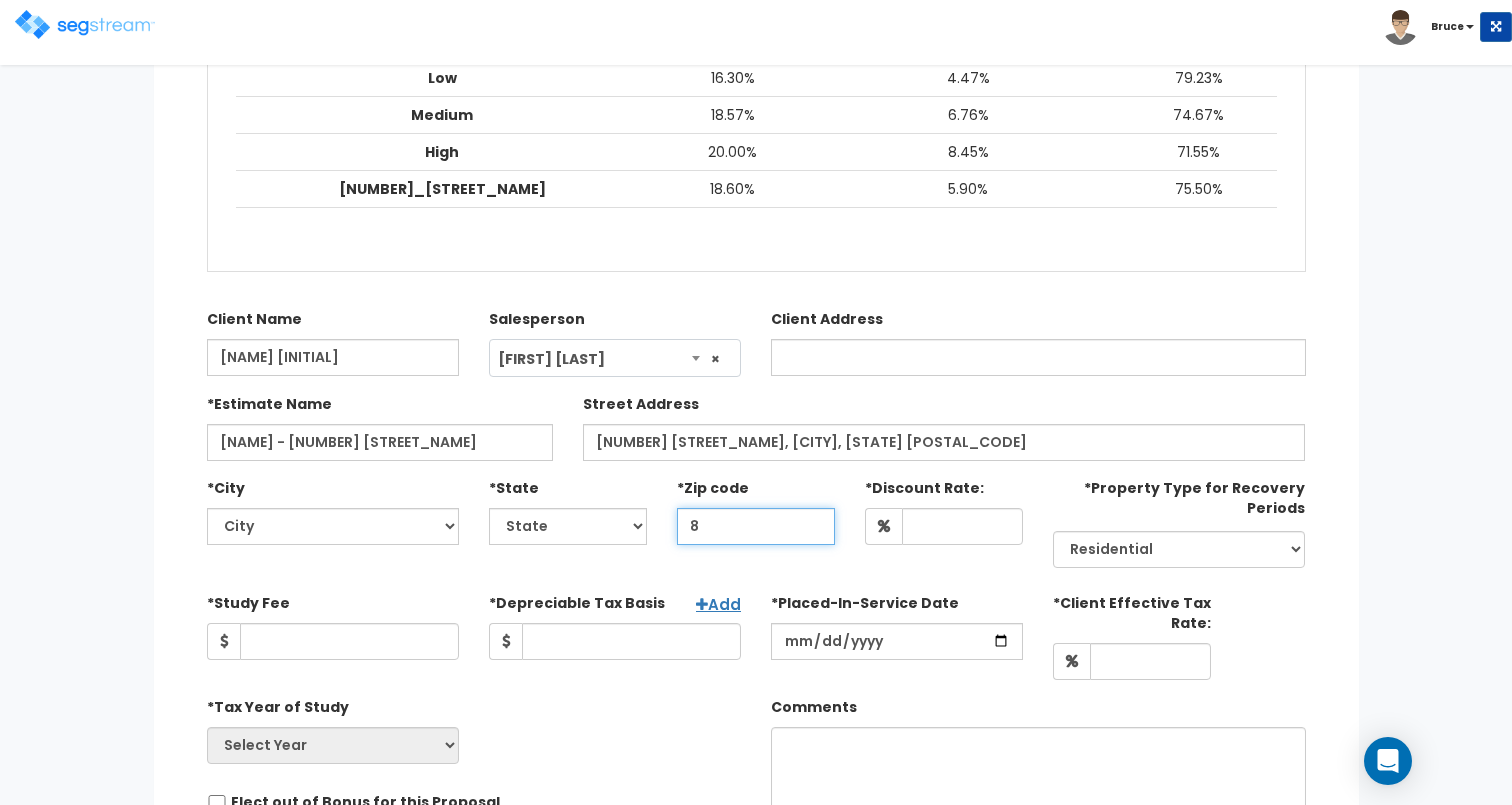 select on "CO" 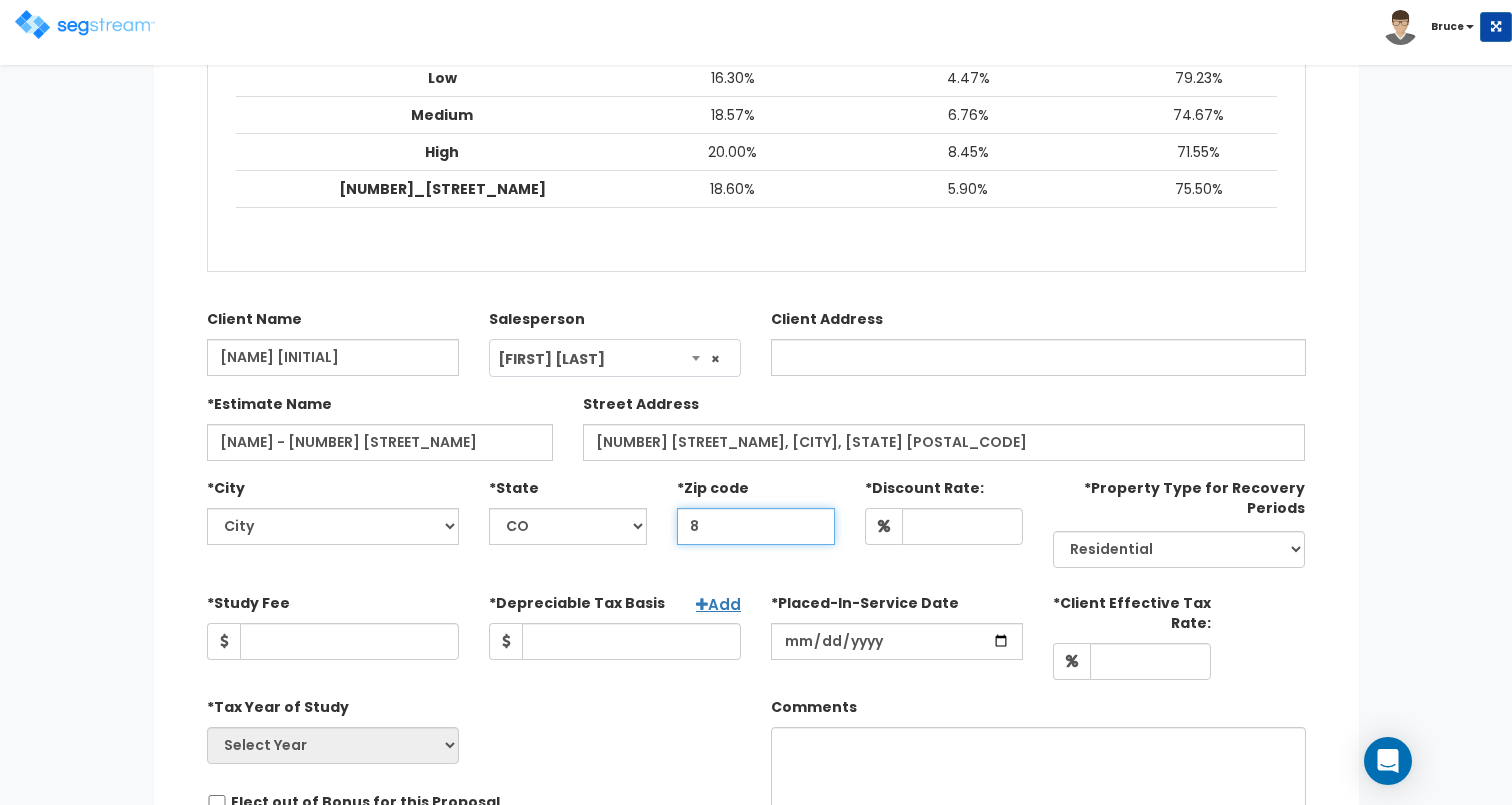 type on "84" 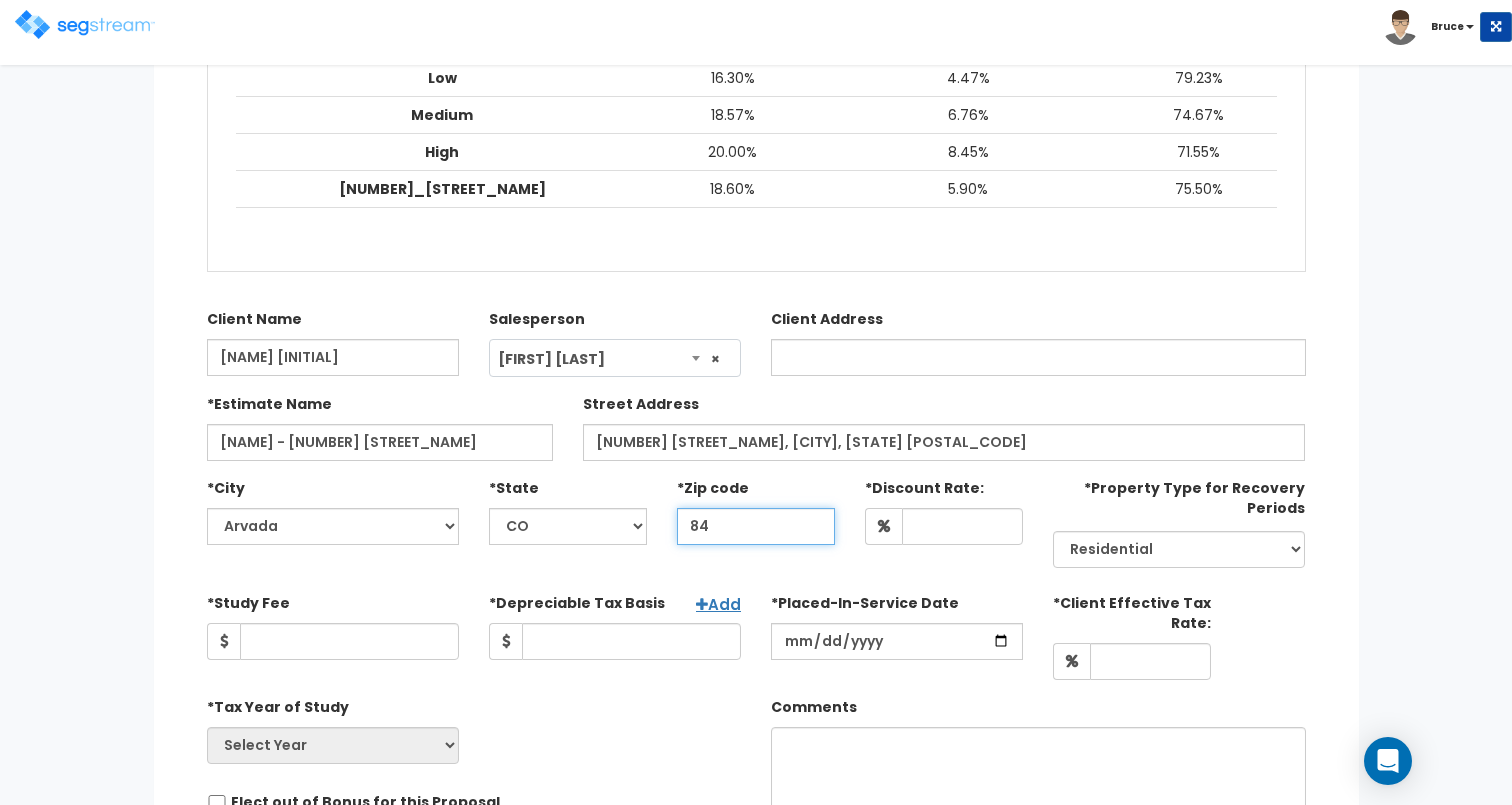 select on "UT" 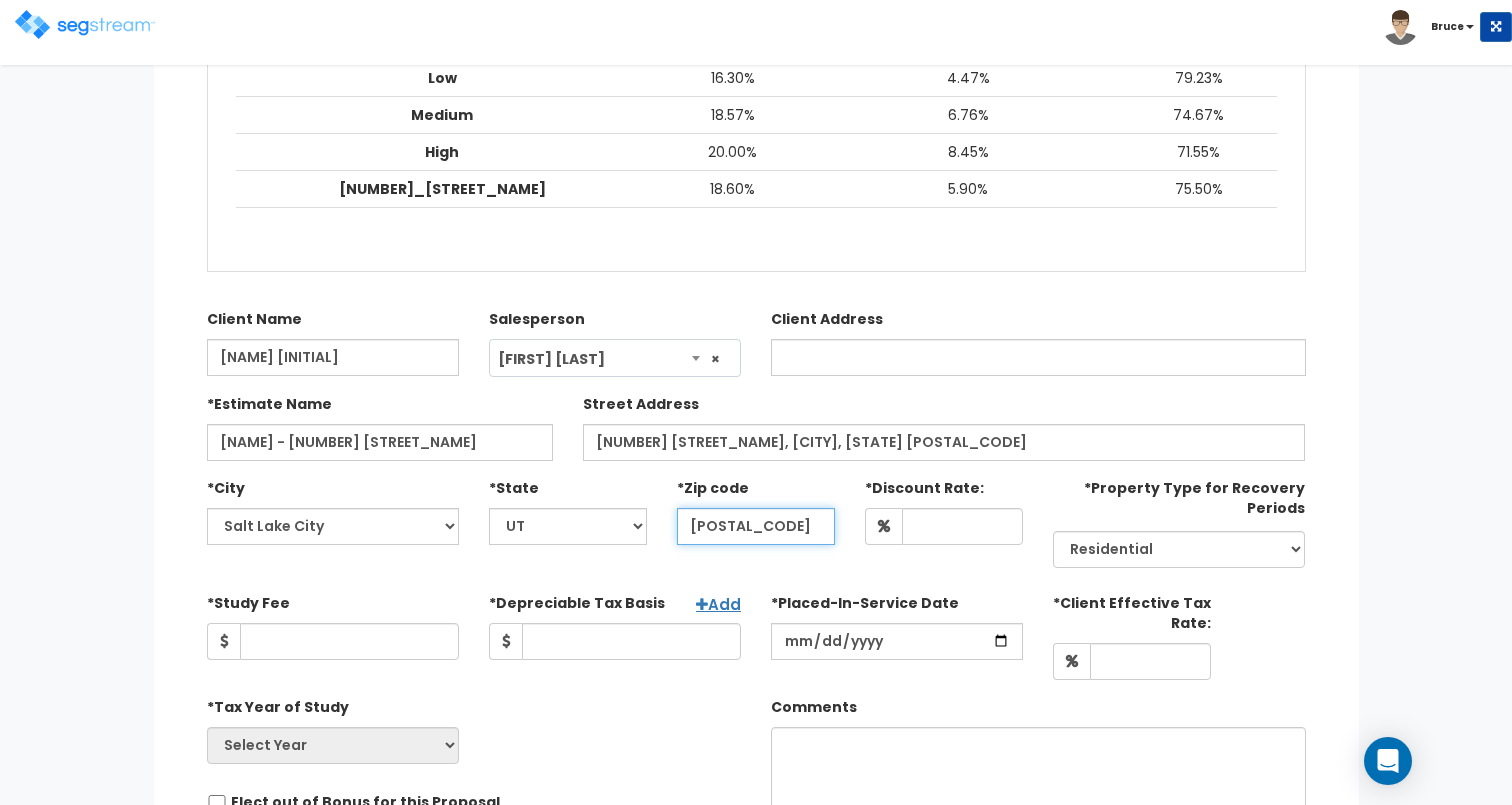 type on "84116" 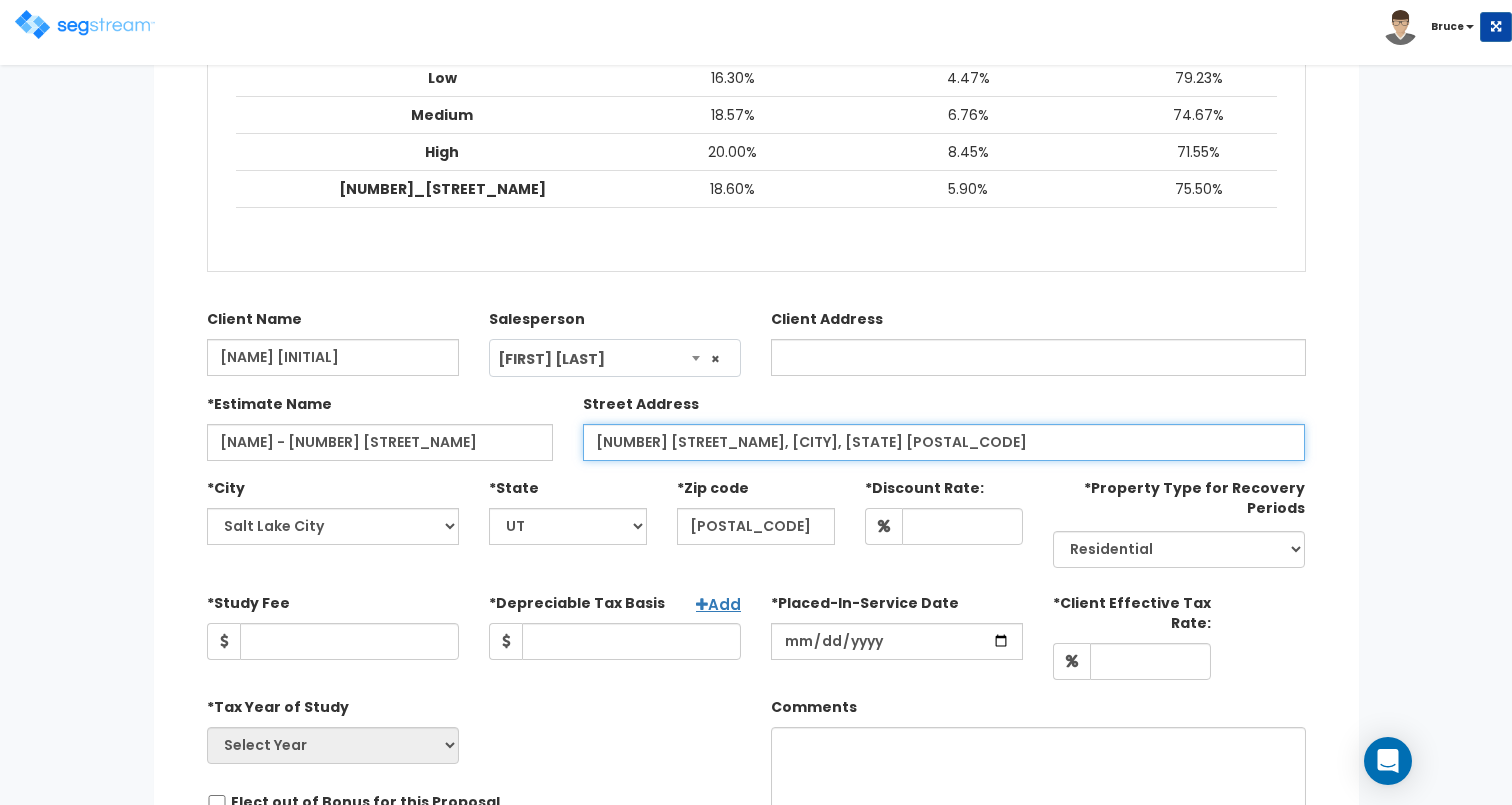 drag, startPoint x: 908, startPoint y: 447, endPoint x: 721, endPoint y: 445, distance: 187.0107 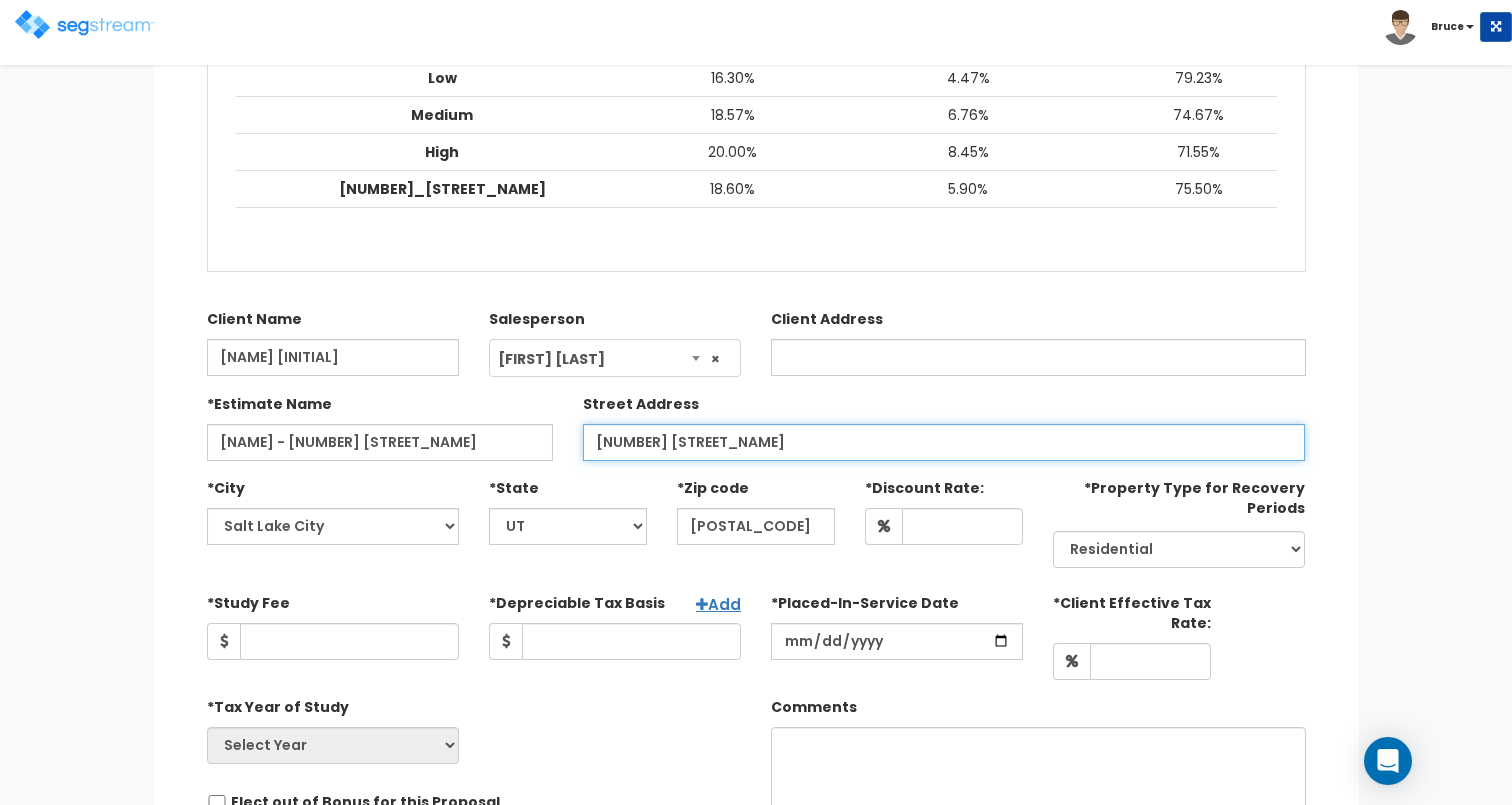 type on "1209 Dupont Ave" 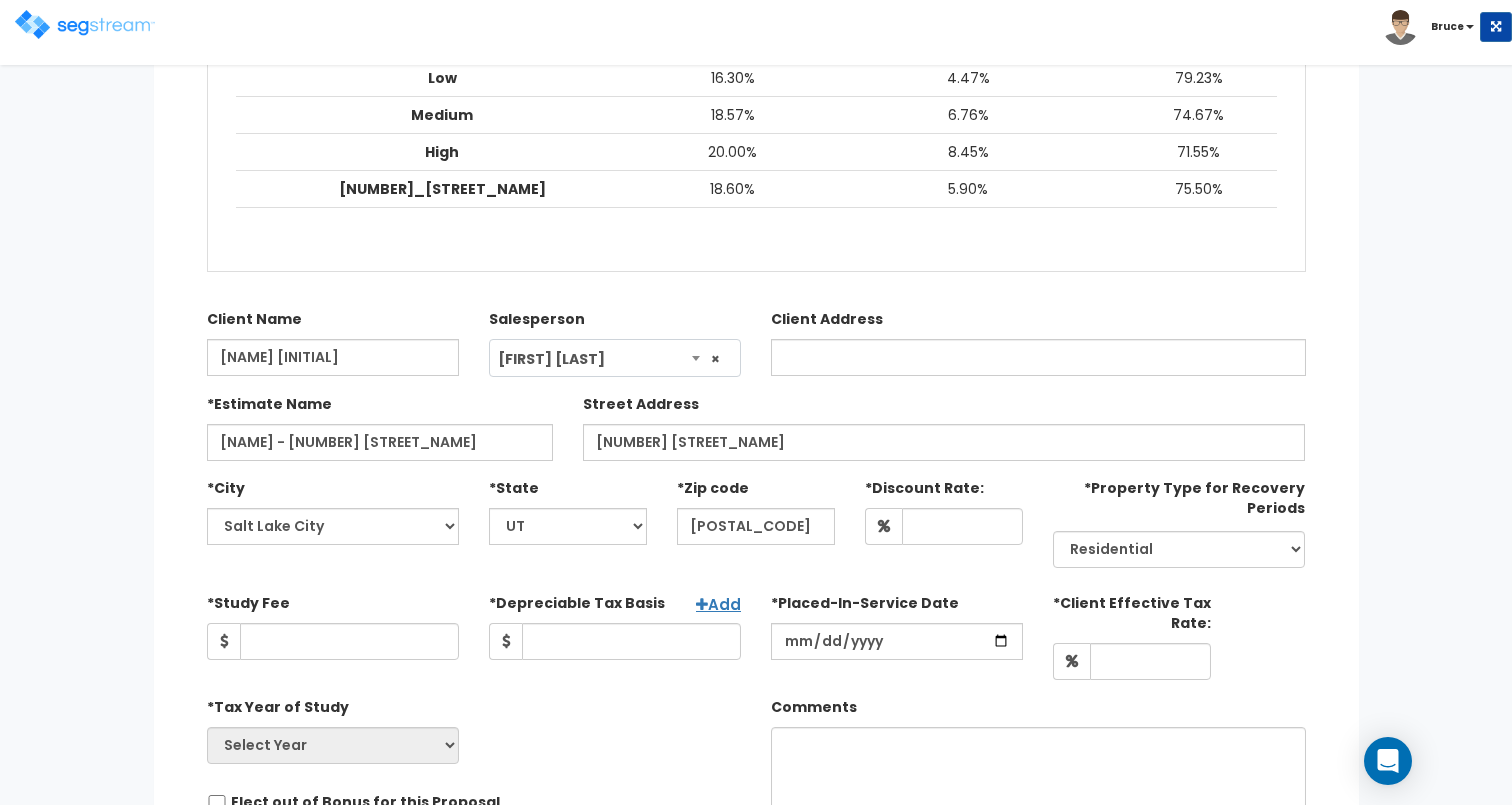 click on "*City
City
Agate Aguilar Akron Alamosa Allenspark Alma Almont Amherst Anton Antonito Arapahoe Arboles Arlington Arriba Arvada Aspen Atwood Ault Aurora Austin Avon Avondale Bailey Basalt Battlement Mesa Bayfield Bedrock Bellvue Bennett Berthoud Bethune Beulah Black Hawk Blanca Boncarbo Bond Boone Boulder Branson Breckenridge Briggsdale Brighton Broomfield Brush Buena Vista Buffalo Creek Burlington Burns Byers Cahone Calhan Campo Canon City Capulin Carbondale Carr Cascade Castle Rock Cedaredge Center Central City Chama Cheraw Cheyenne Wells Chromo Clark" at bounding box center [756, 523] 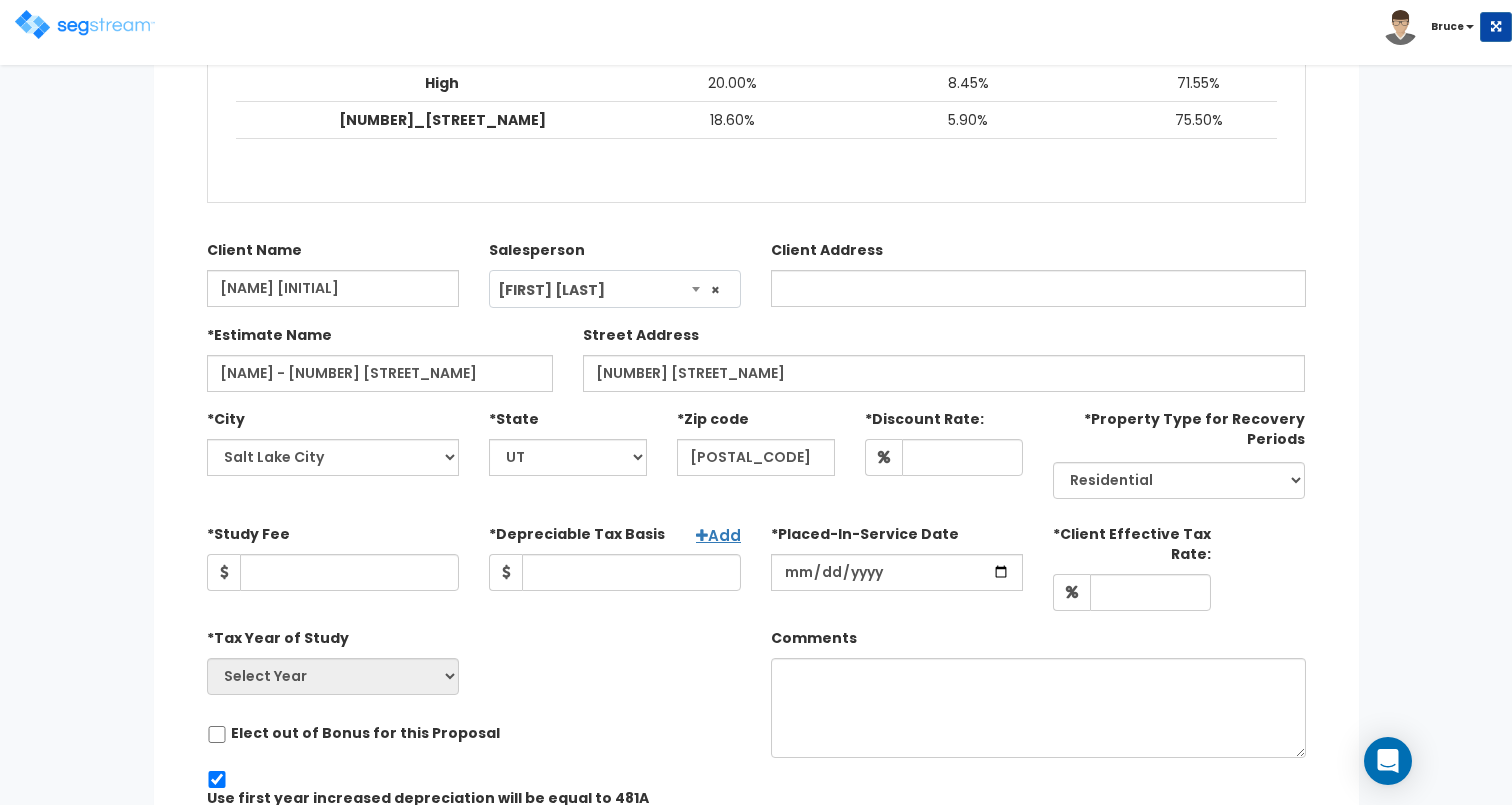 scroll, scrollTop: 447, scrollLeft: 0, axis: vertical 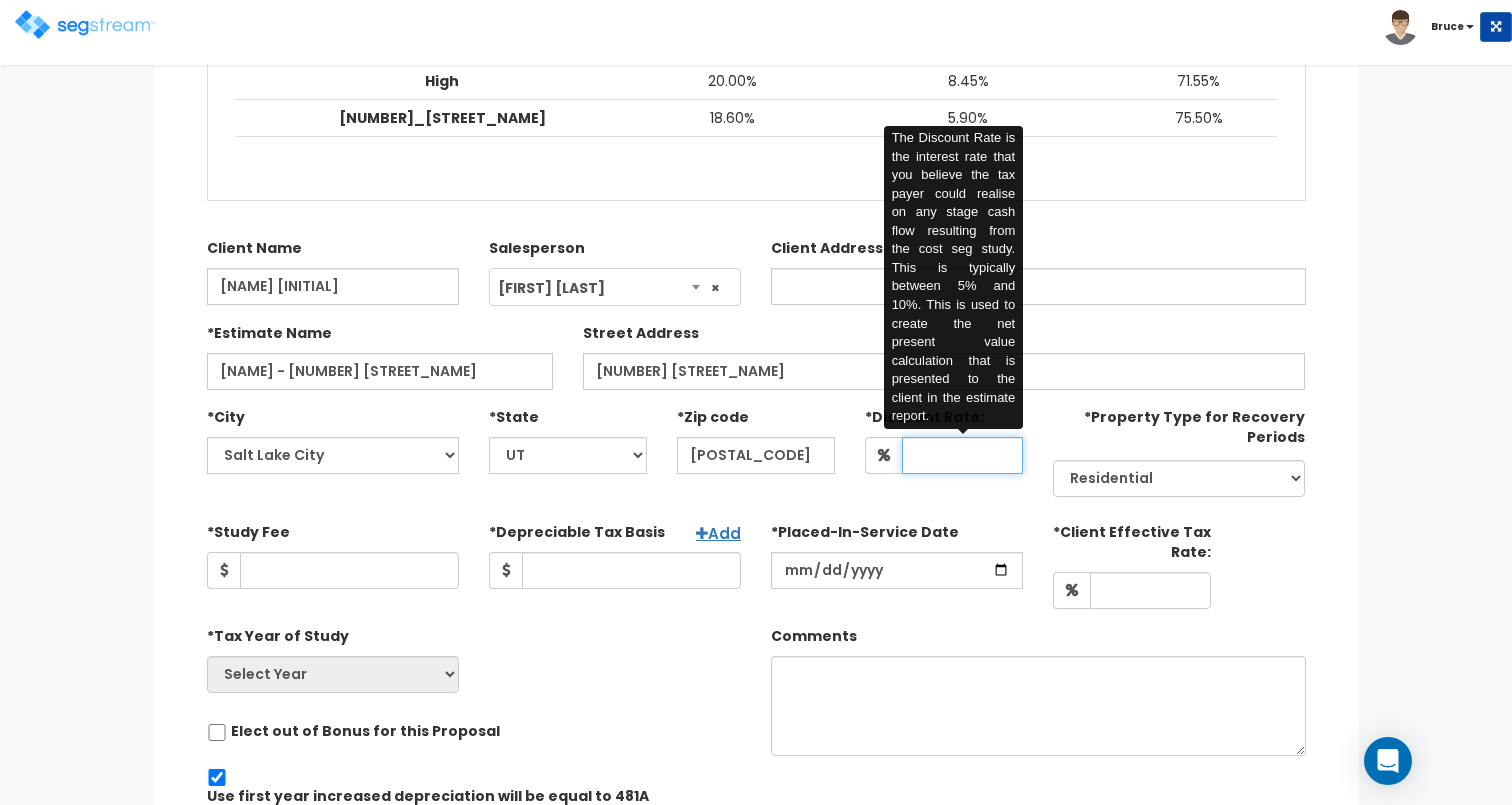 click at bounding box center [962, 455] 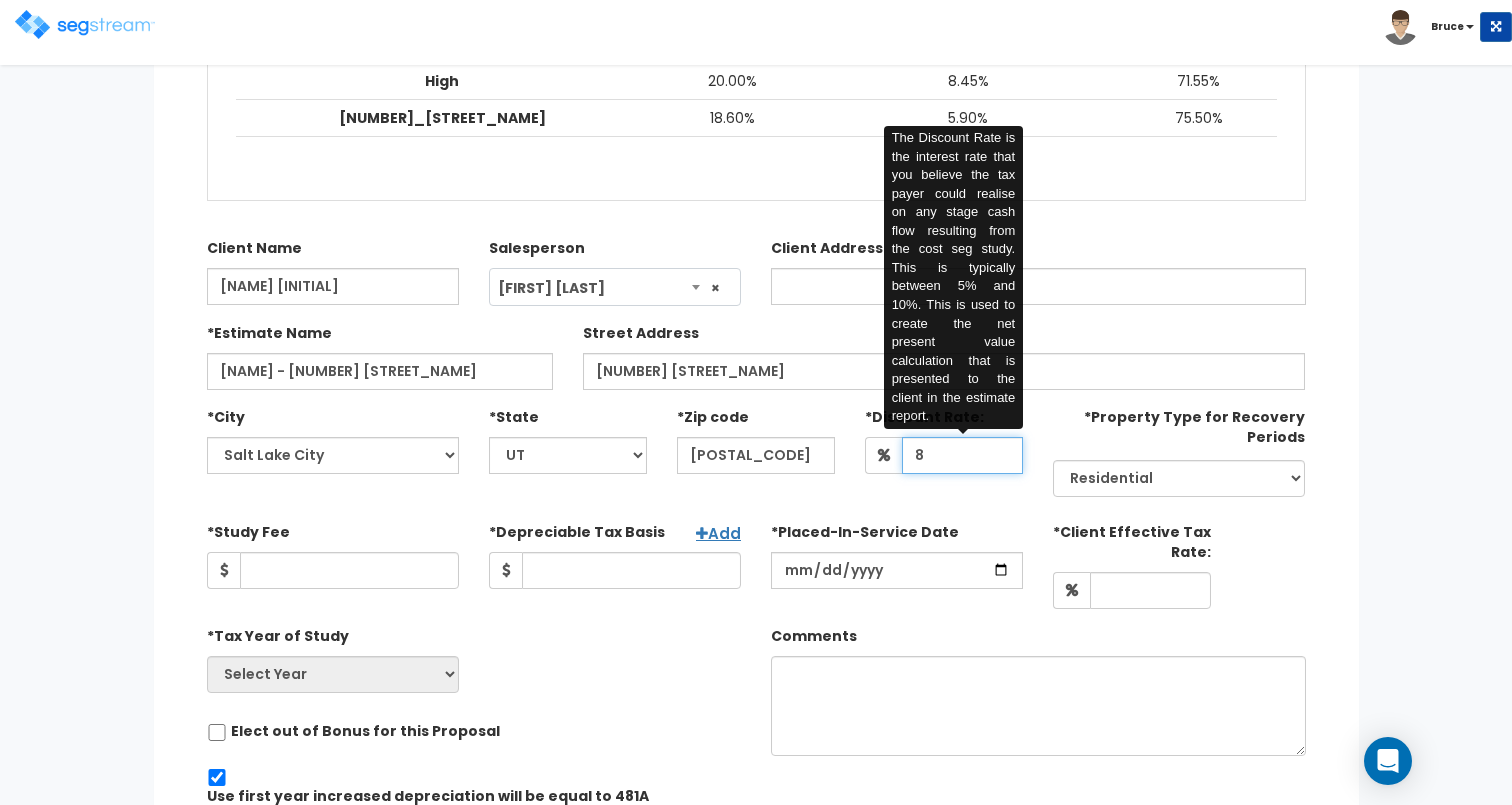 type on "8" 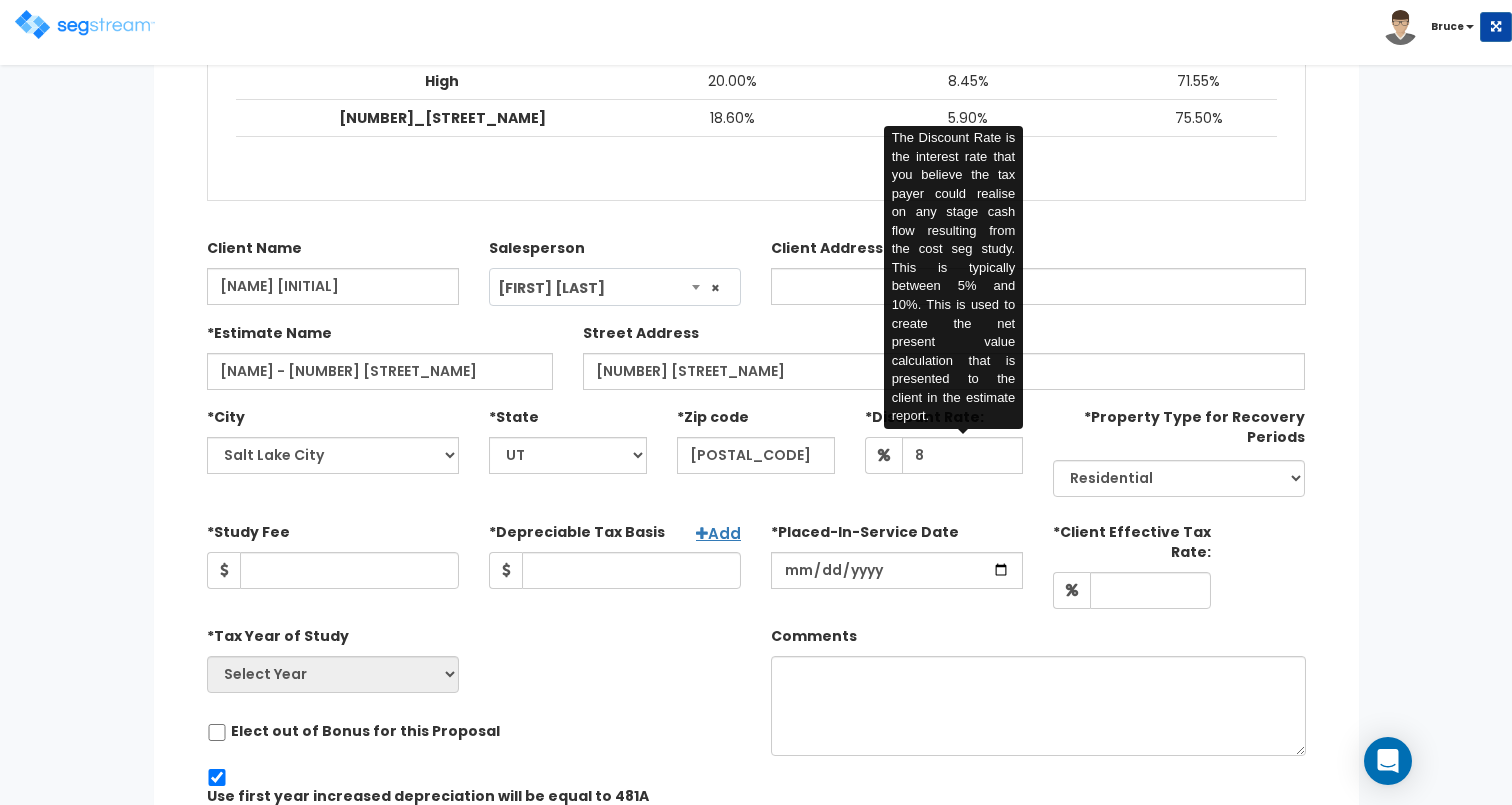 click on "*City
City
Agate Aguilar Akron Alamosa Allenspark Alma Almont Amherst Anton Antonito Arapahoe Arboles Arlington Arriba Arvada Aspen Atwood Ault Aurora Austin Avon Avondale Bailey Basalt Battlement Mesa Bayfield Bedrock Bellvue Bennett Berthoud Bethune Beulah Black Hawk Blanca Boncarbo Bond Boone Boulder Branson Breckenridge Briggsdale Brighton Broomfield Brush Buena Vista Buffalo Creek Burlington Burns Byers Cahone Calhan Campo Canon City Capulin Carbondale Carr Cascade Castle Rock Cedaredge Center Central City Chama Cheraw Cheyenne Wells Chromo Clark" at bounding box center [756, 452] 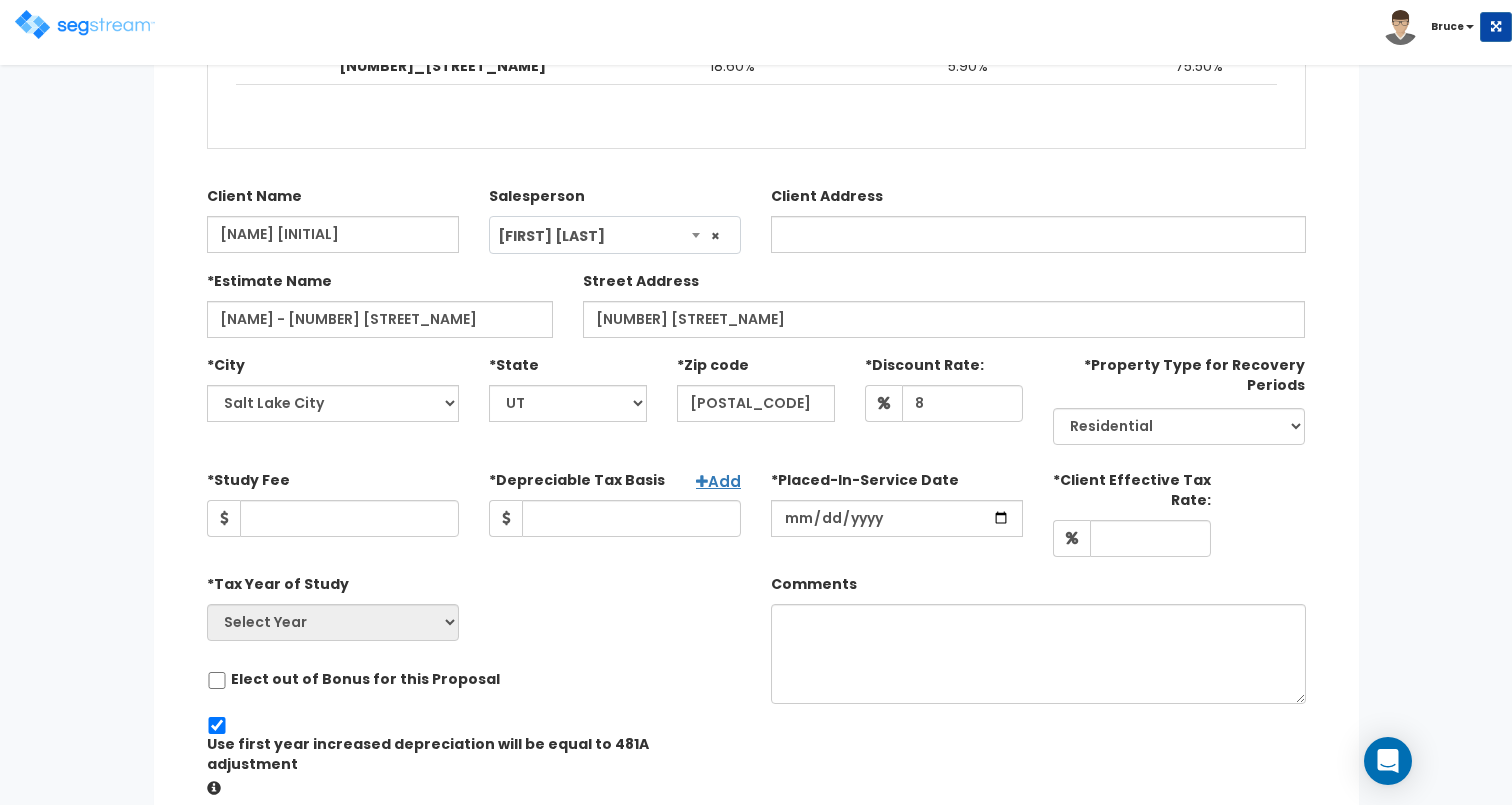 scroll, scrollTop: 510, scrollLeft: 0, axis: vertical 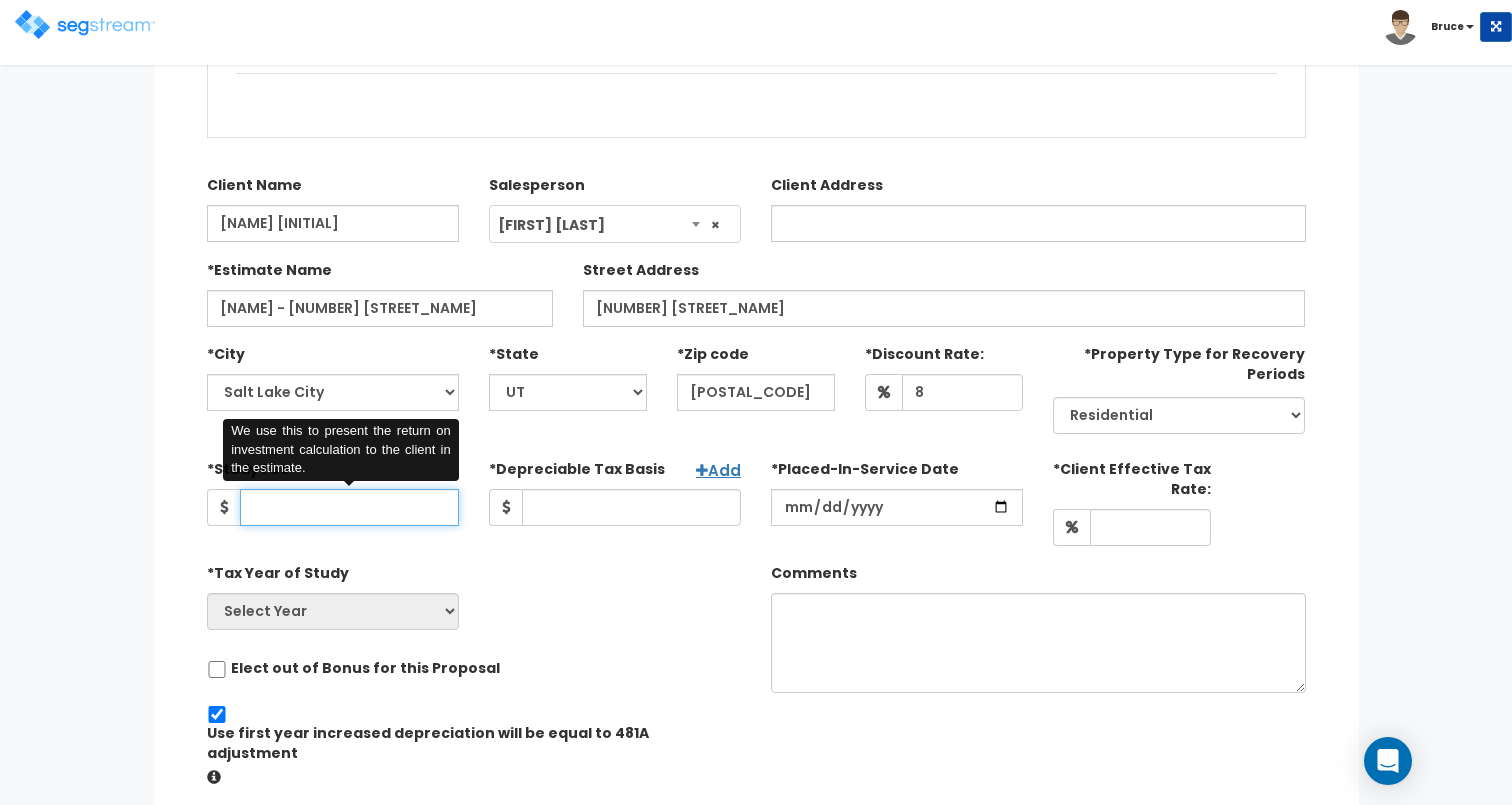 click on "*Study Fee" at bounding box center (349, 507) 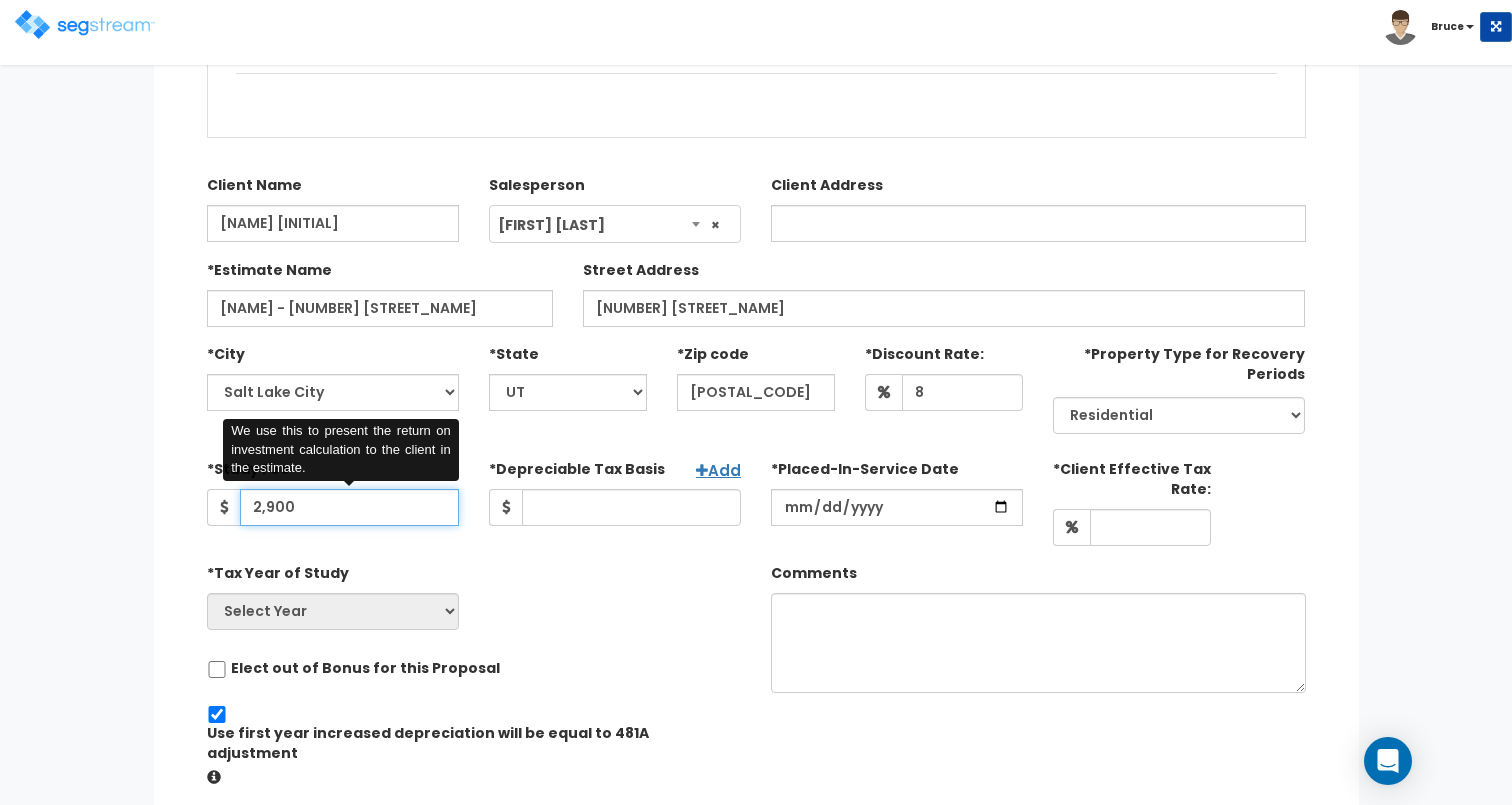 type on "2,900" 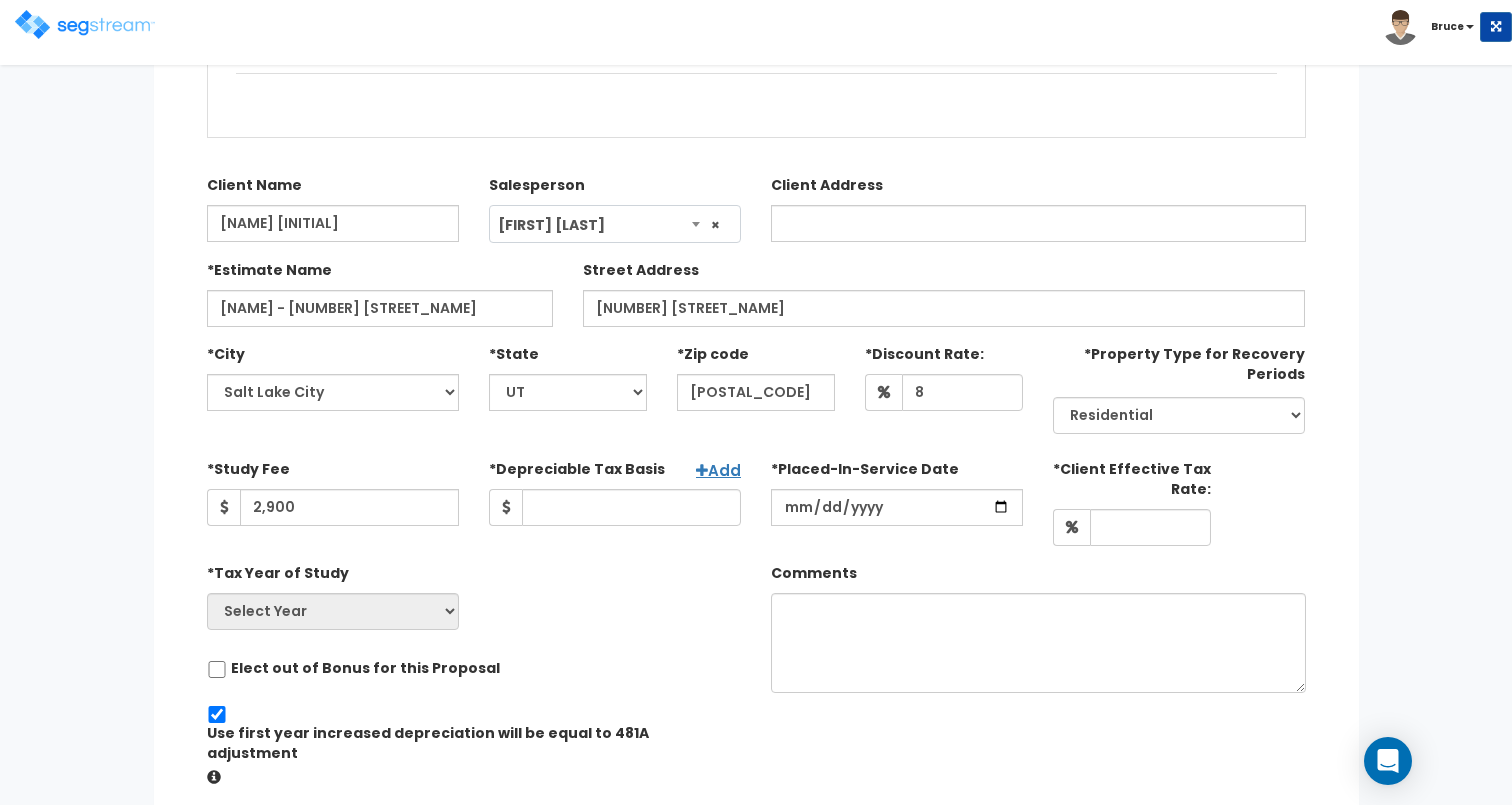 click on "*Tax Year of Study
Select Year
Prior Accumulated Depreciation" at bounding box center (474, 597) 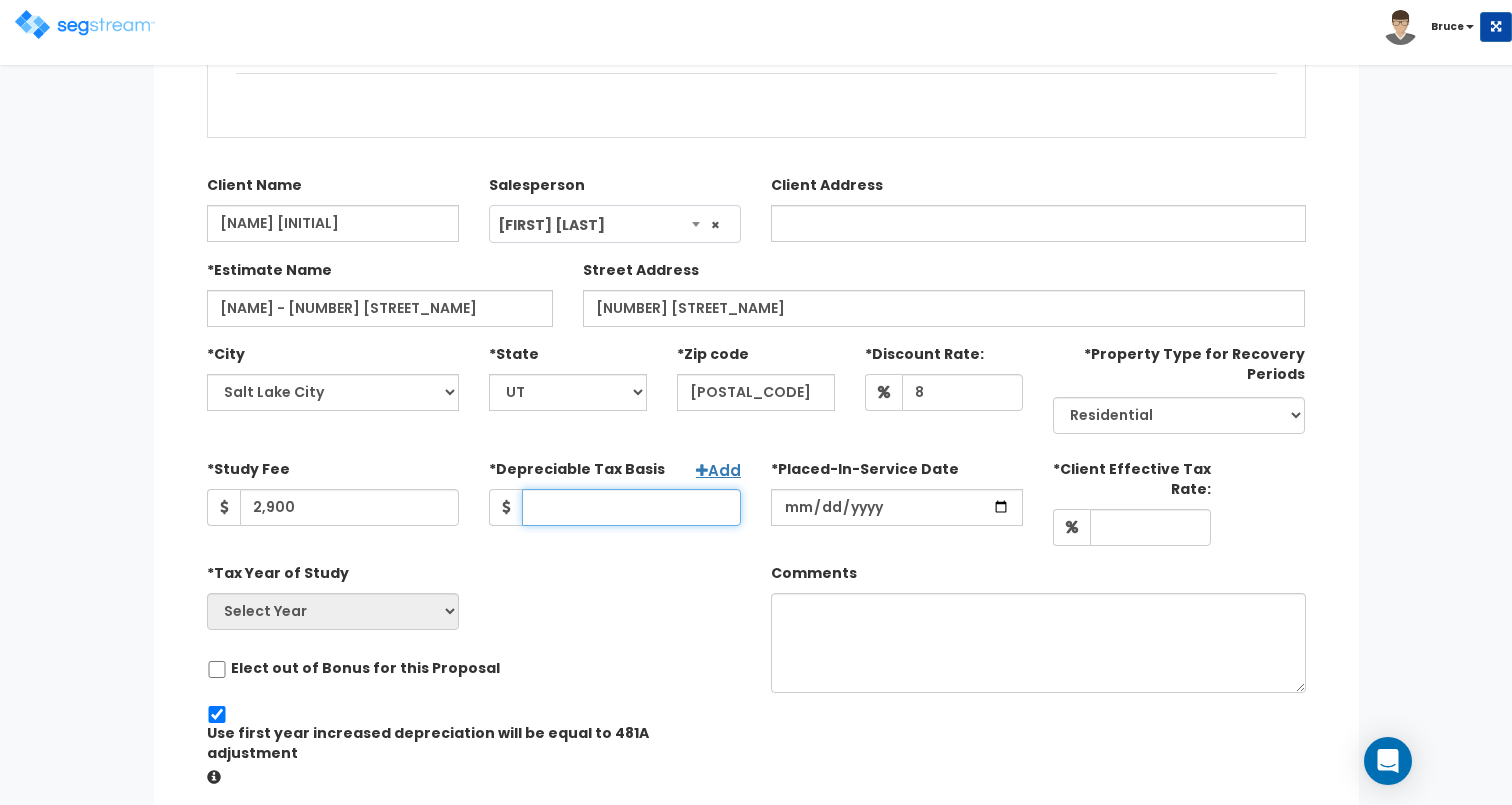 click on "*Depreciable Tax Basis" at bounding box center [631, 507] 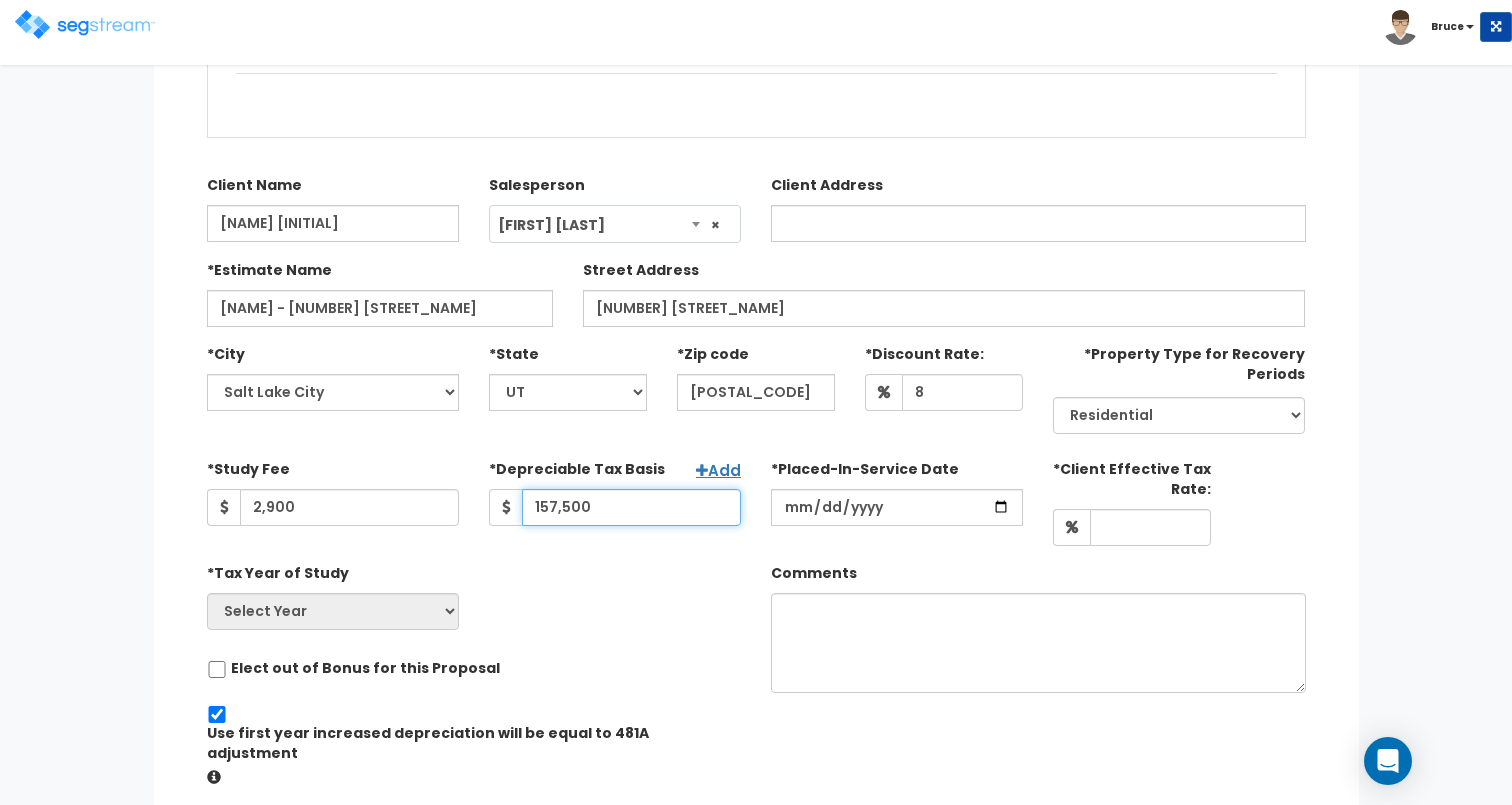 type on "157,500" 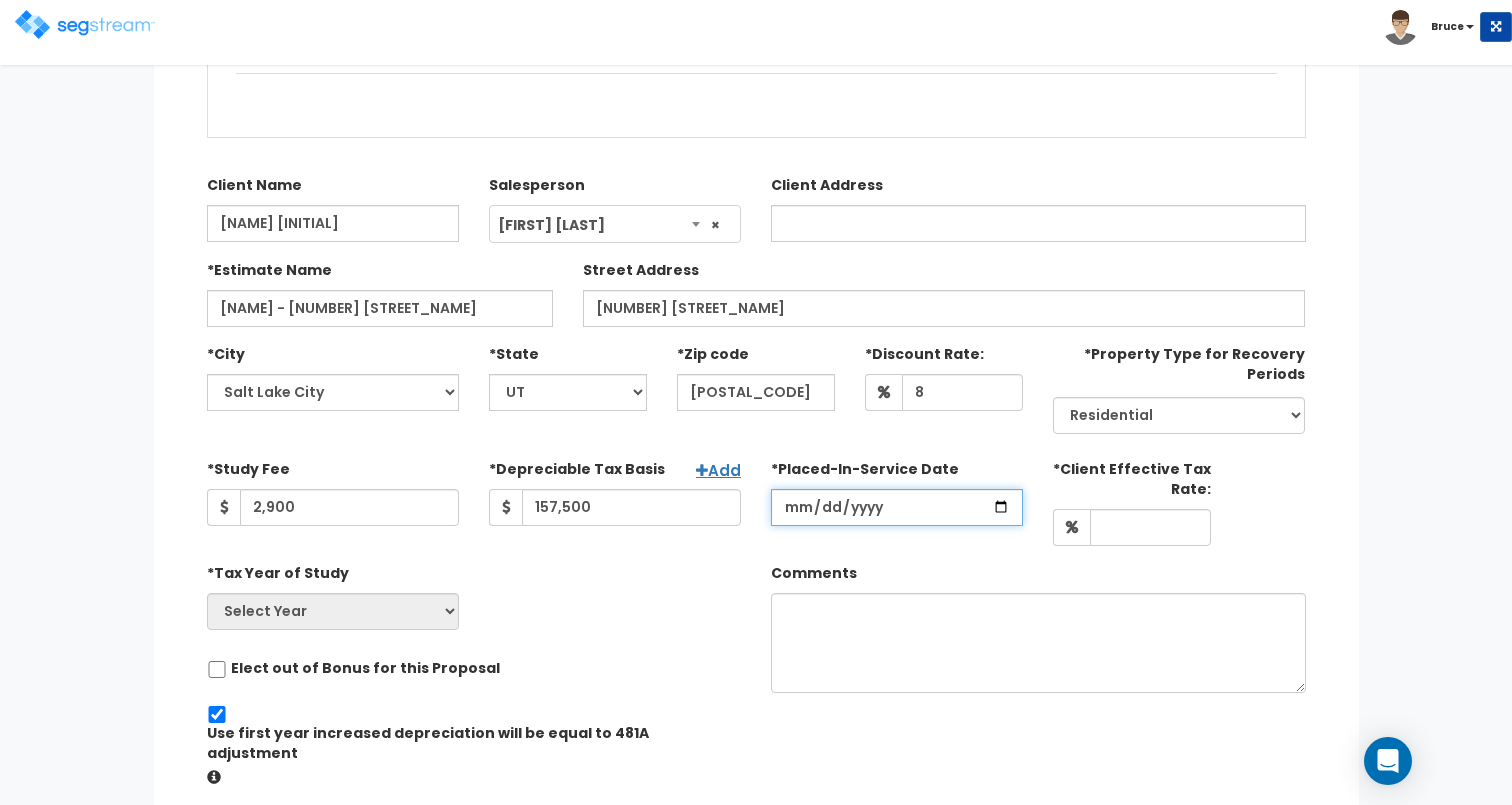 click at bounding box center [897, 507] 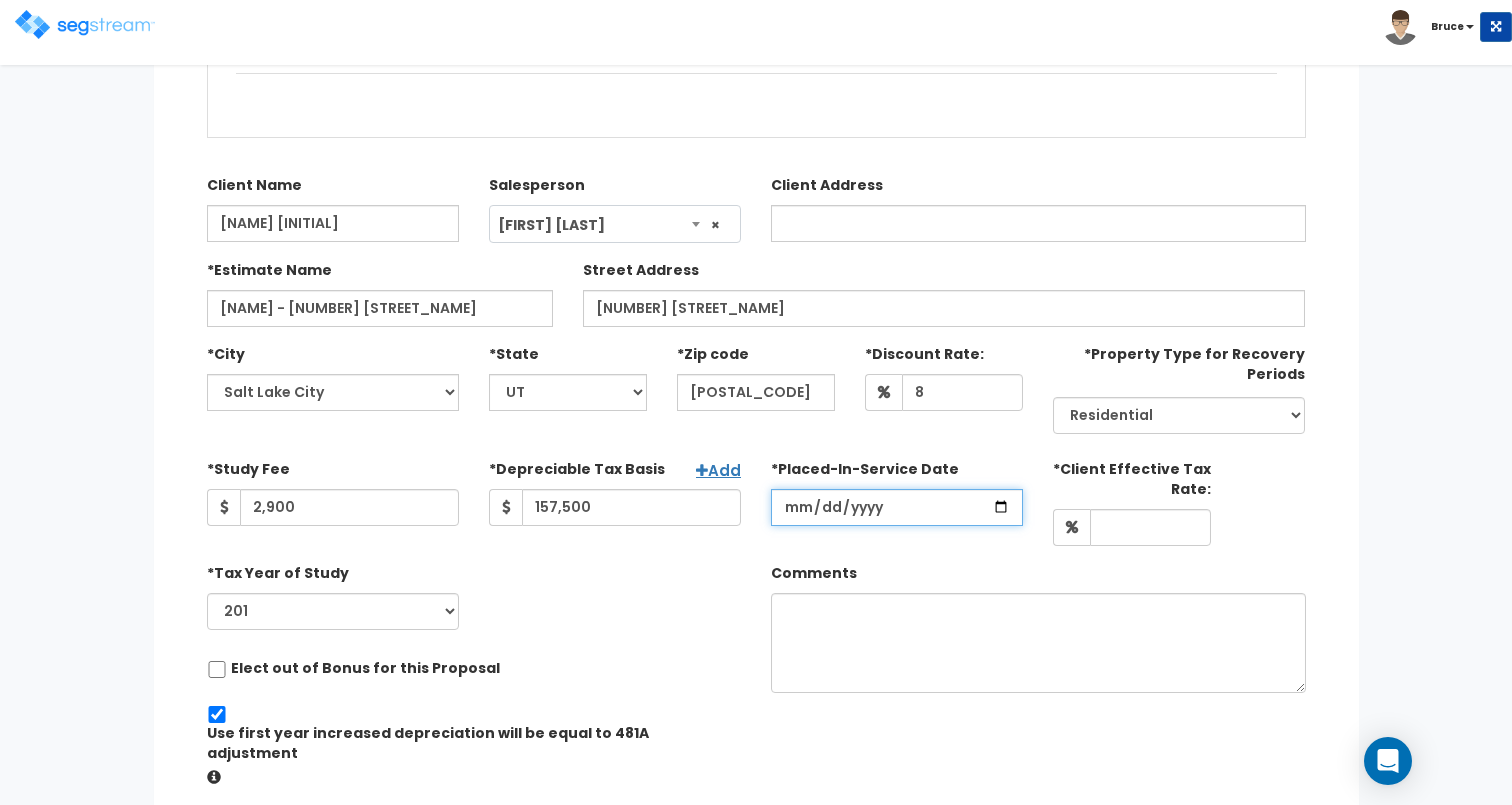 type on "2016-08-24" 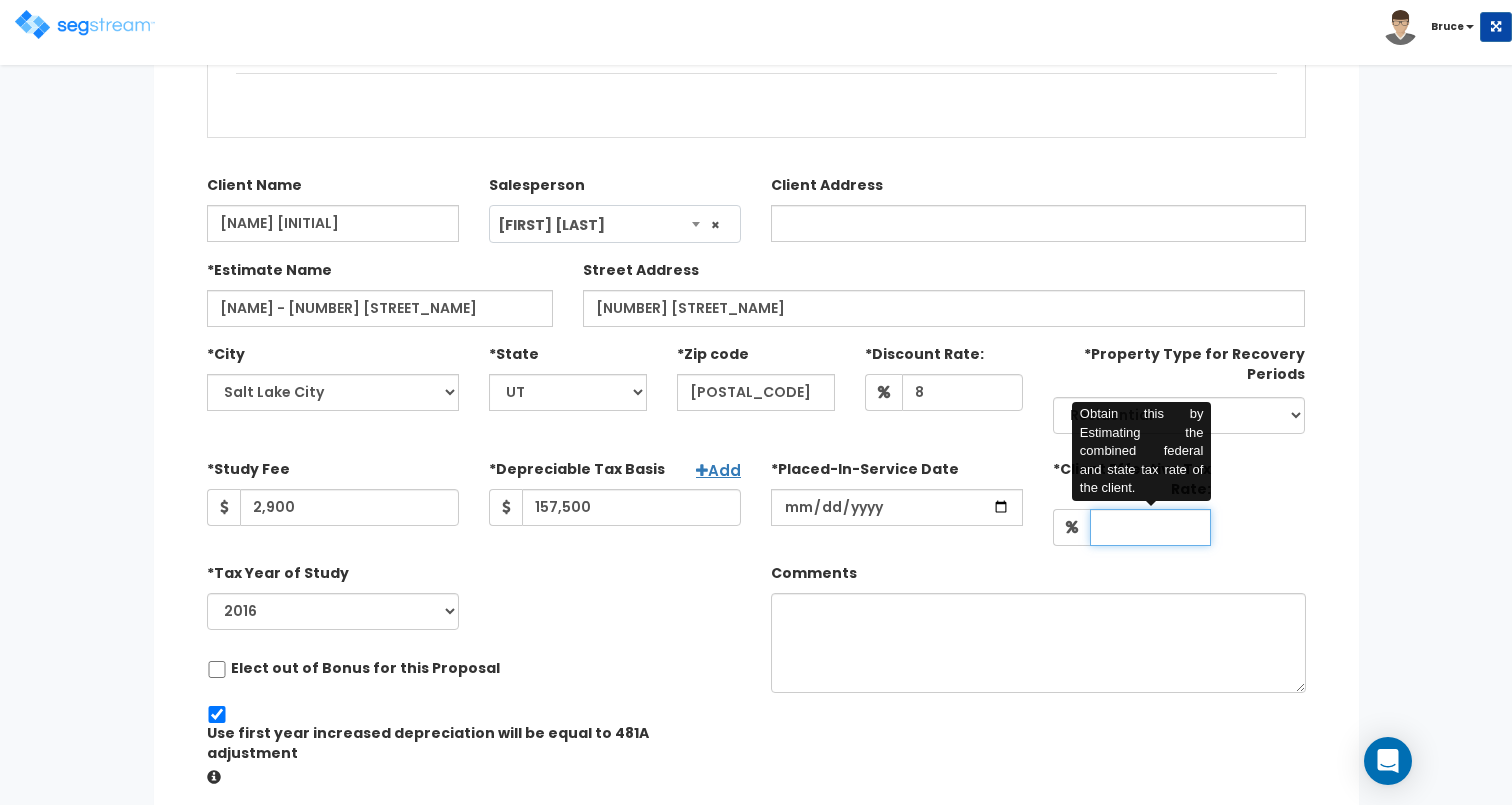 click on "*Client Effective Tax Rate:" at bounding box center [1150, 527] 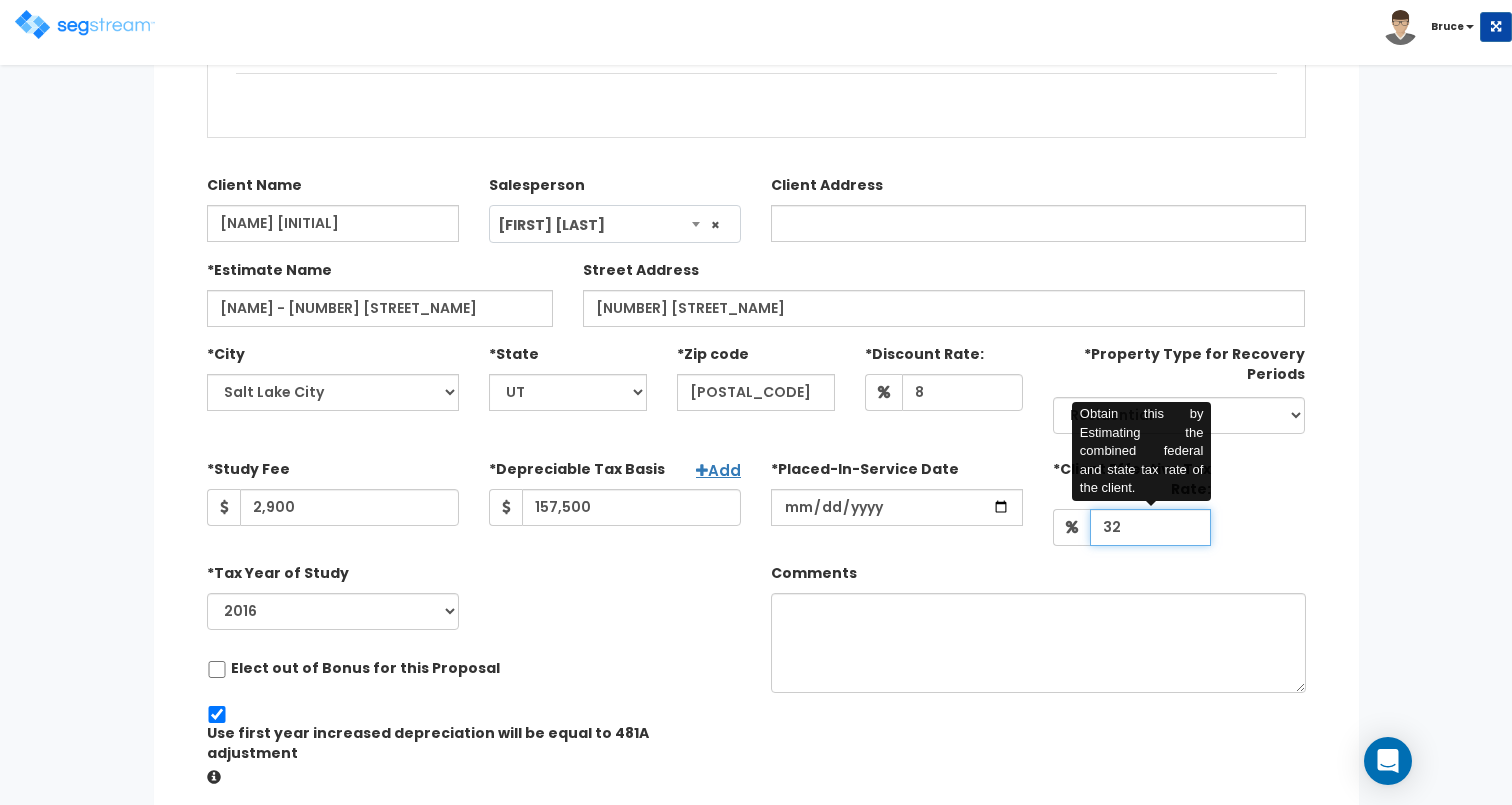 type on "32" 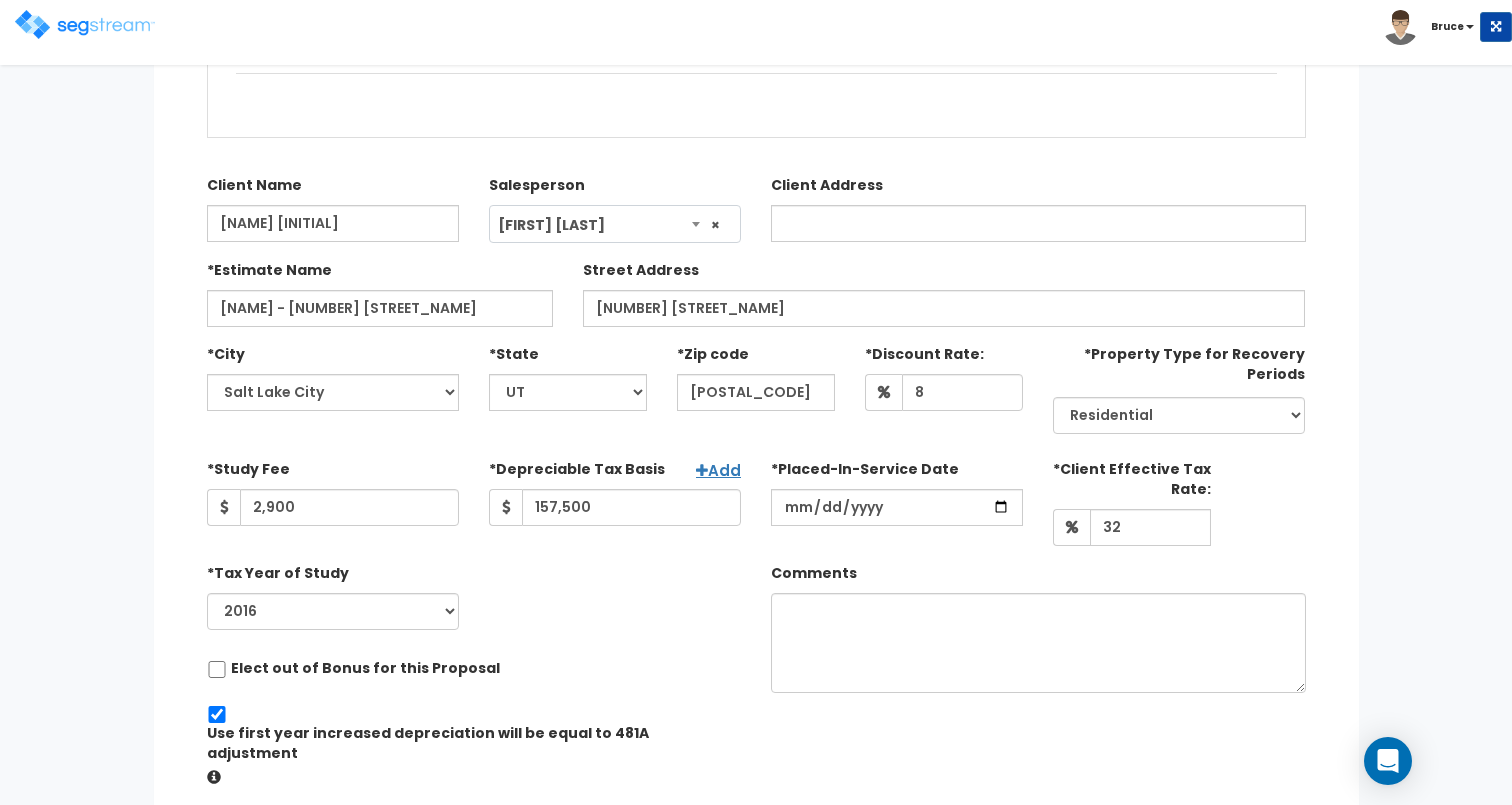click on "*Tax Year of Study
2016 2017 2018 2019 2020 2021 2022 2023 2024 2025 2026
Prior Accumulated Depreciation" at bounding box center (474, 597) 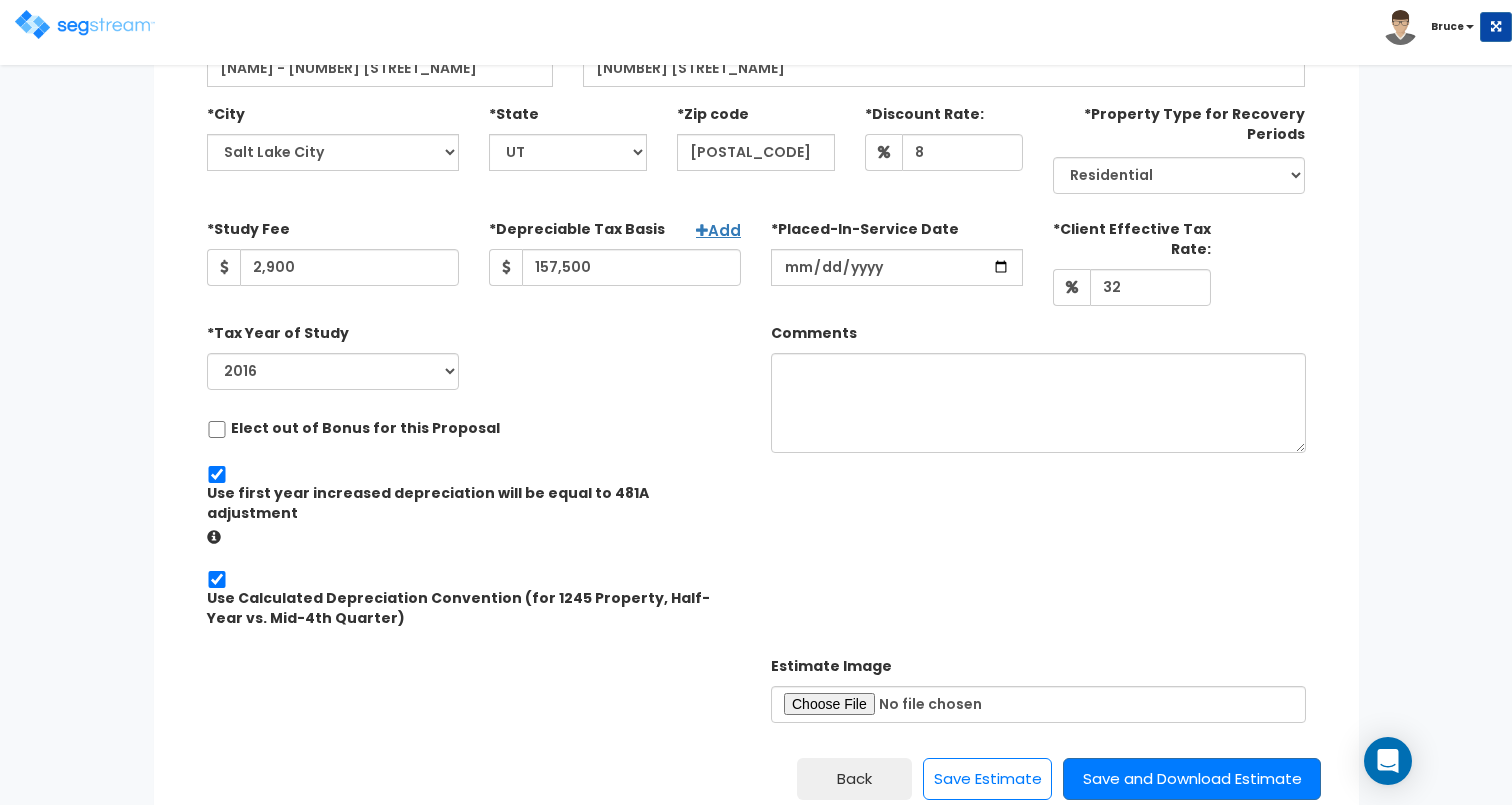 scroll, scrollTop: 749, scrollLeft: 0, axis: vertical 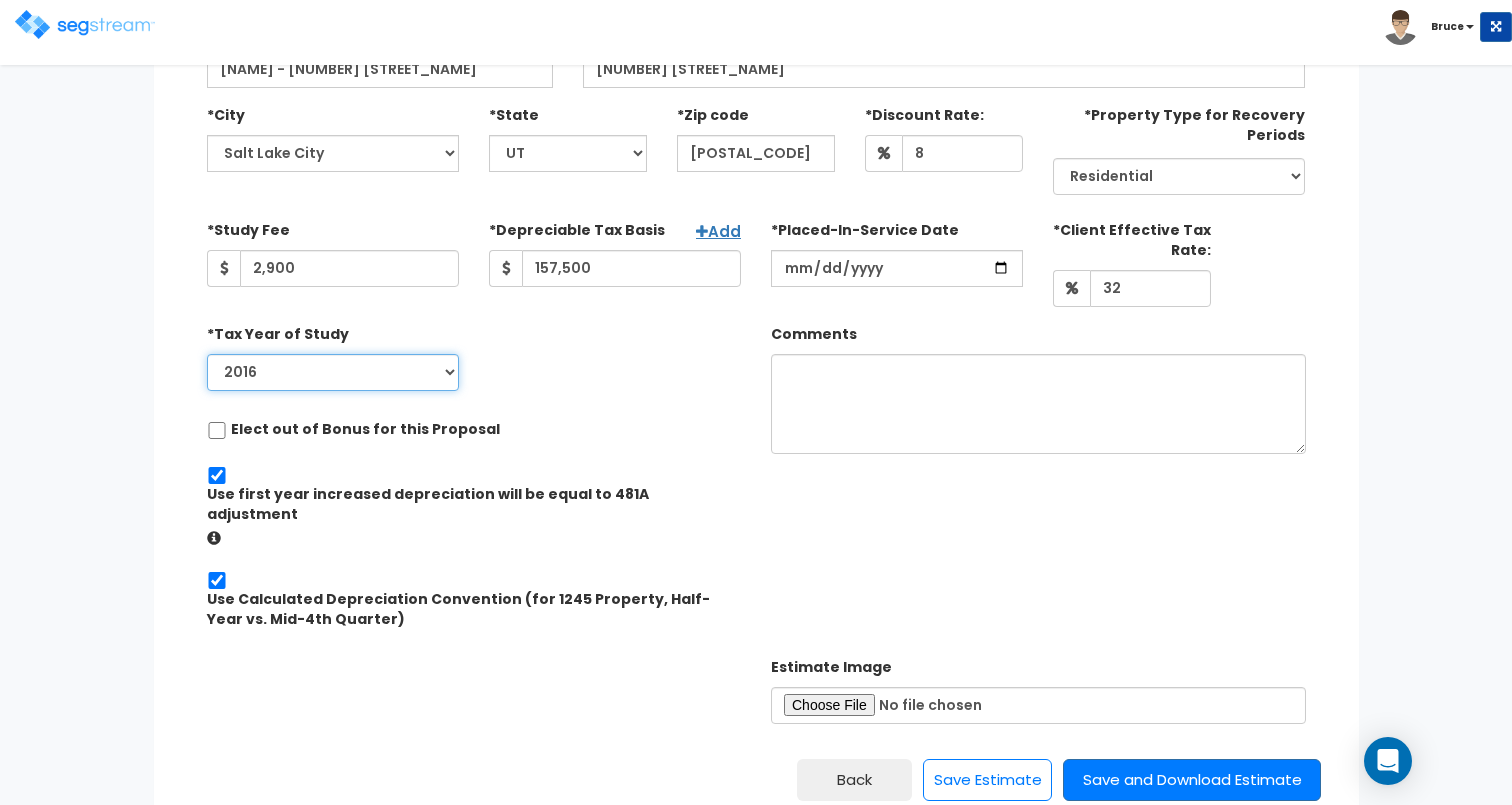 click on "2016 2017 2018 2019 2020 2021 2022 2023 2024 2025 2026" at bounding box center [333, 372] 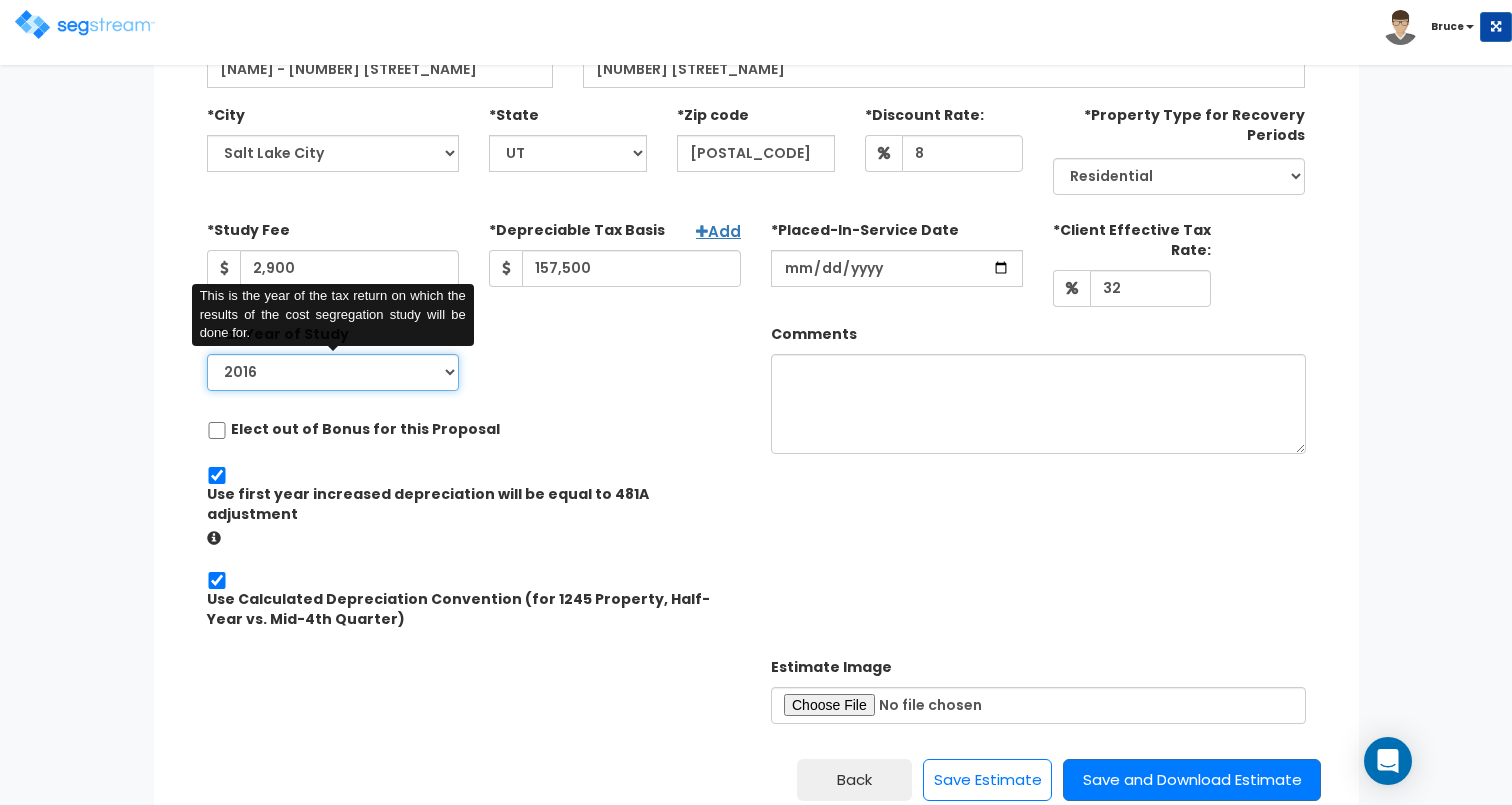 select on "2024" 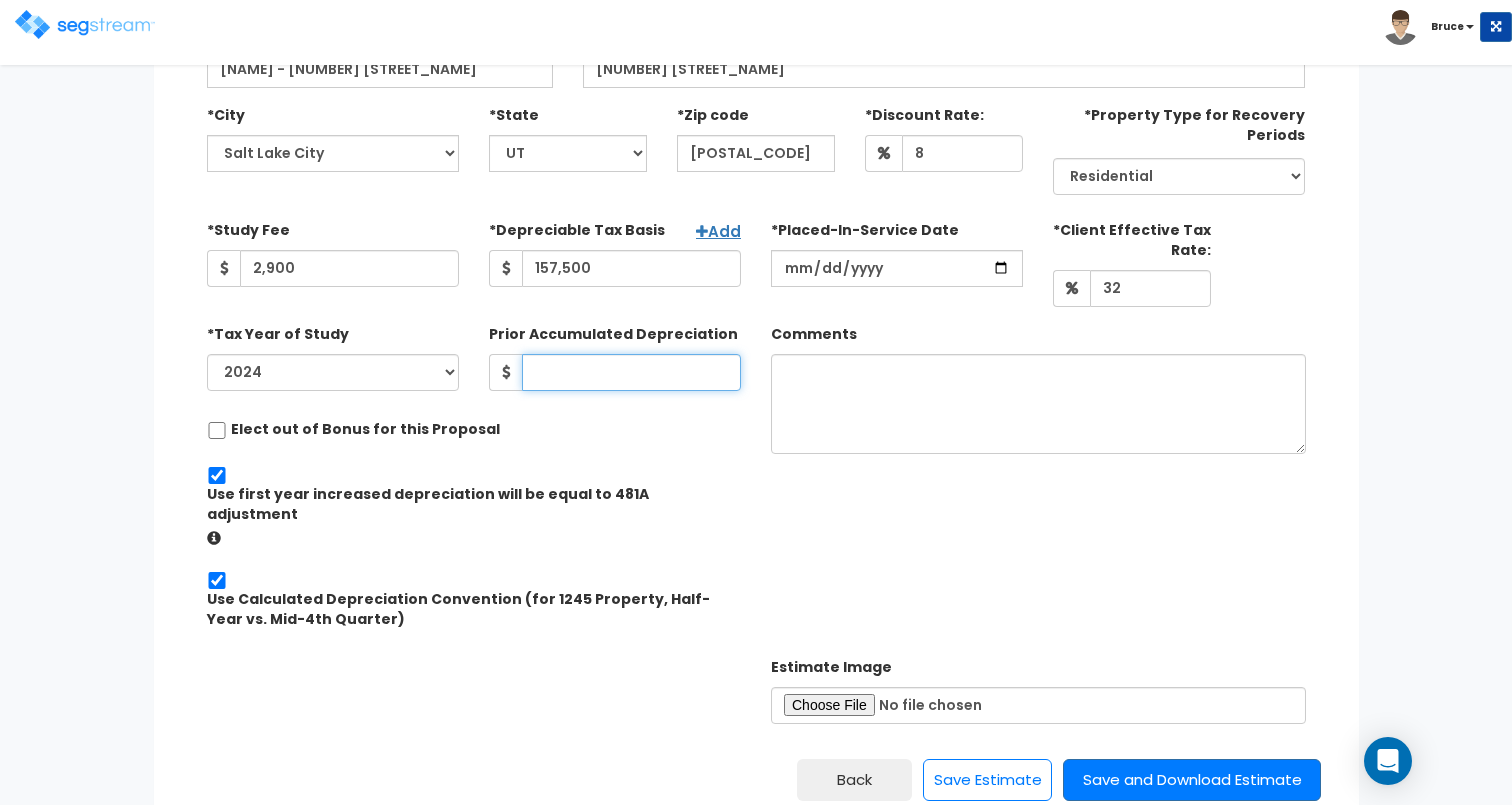 click on "Prior Accumulated Depreciation" at bounding box center [631, 372] 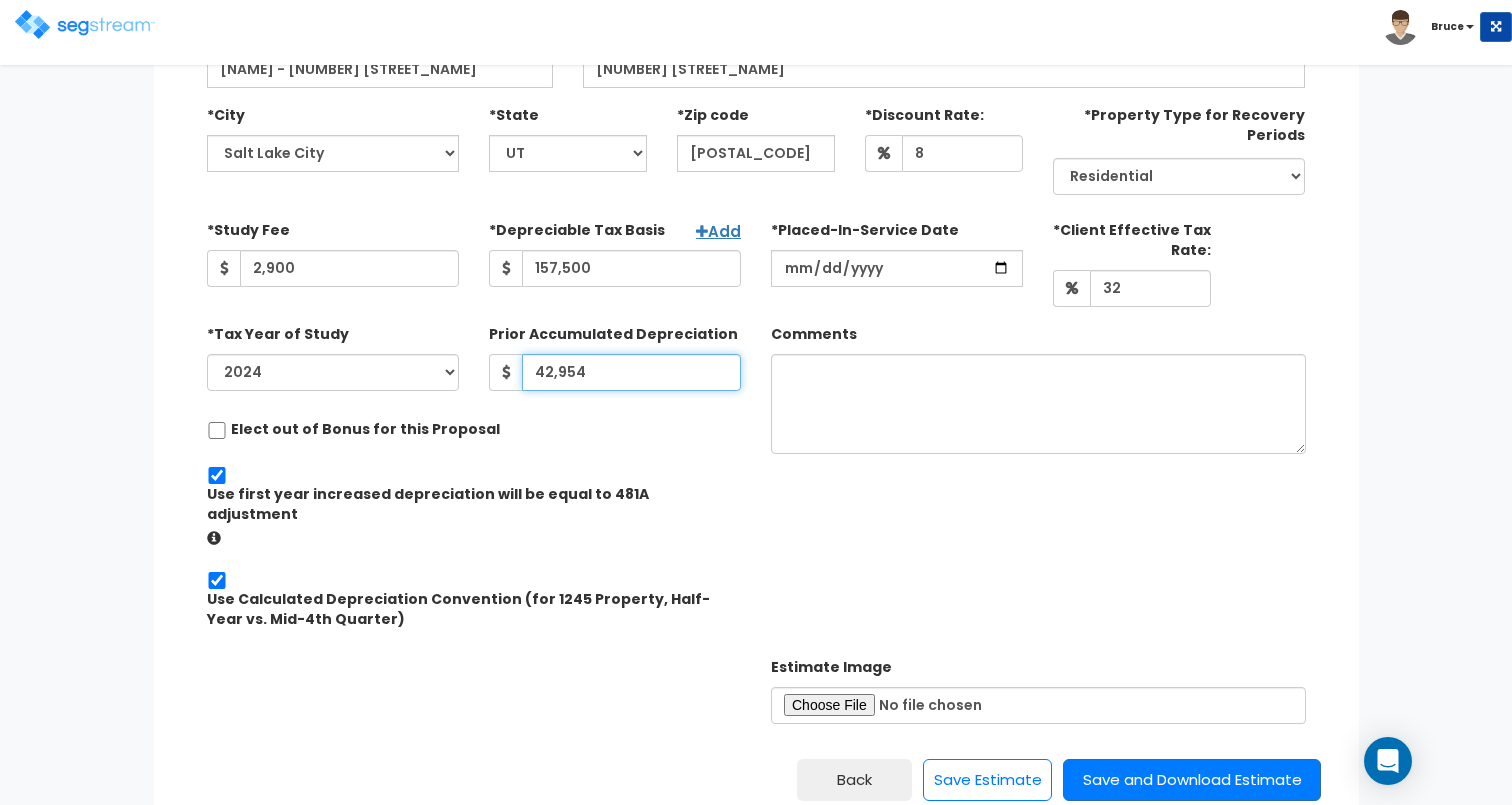 type on "42,954" 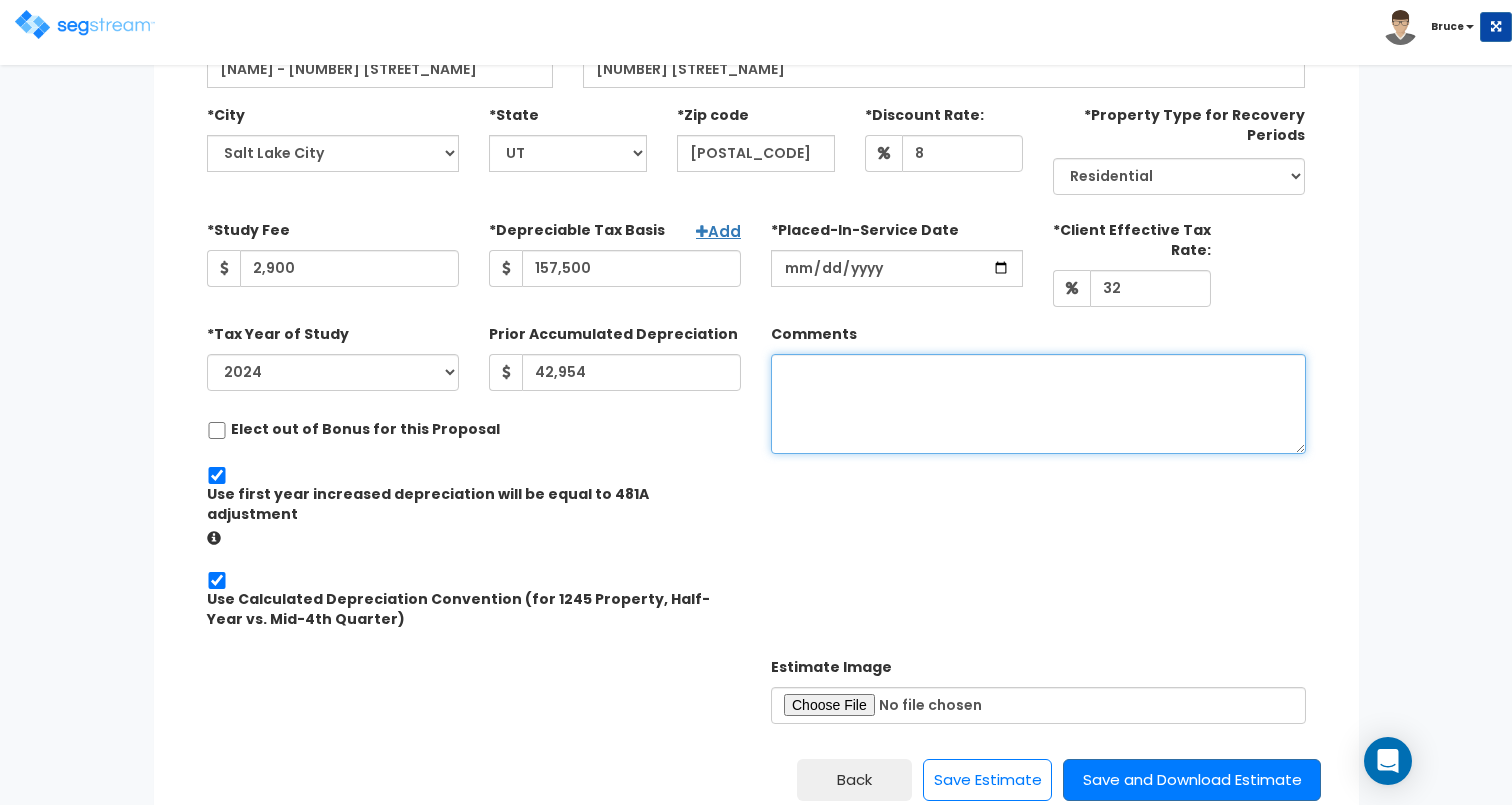 click on "Comments" at bounding box center [1038, 404] 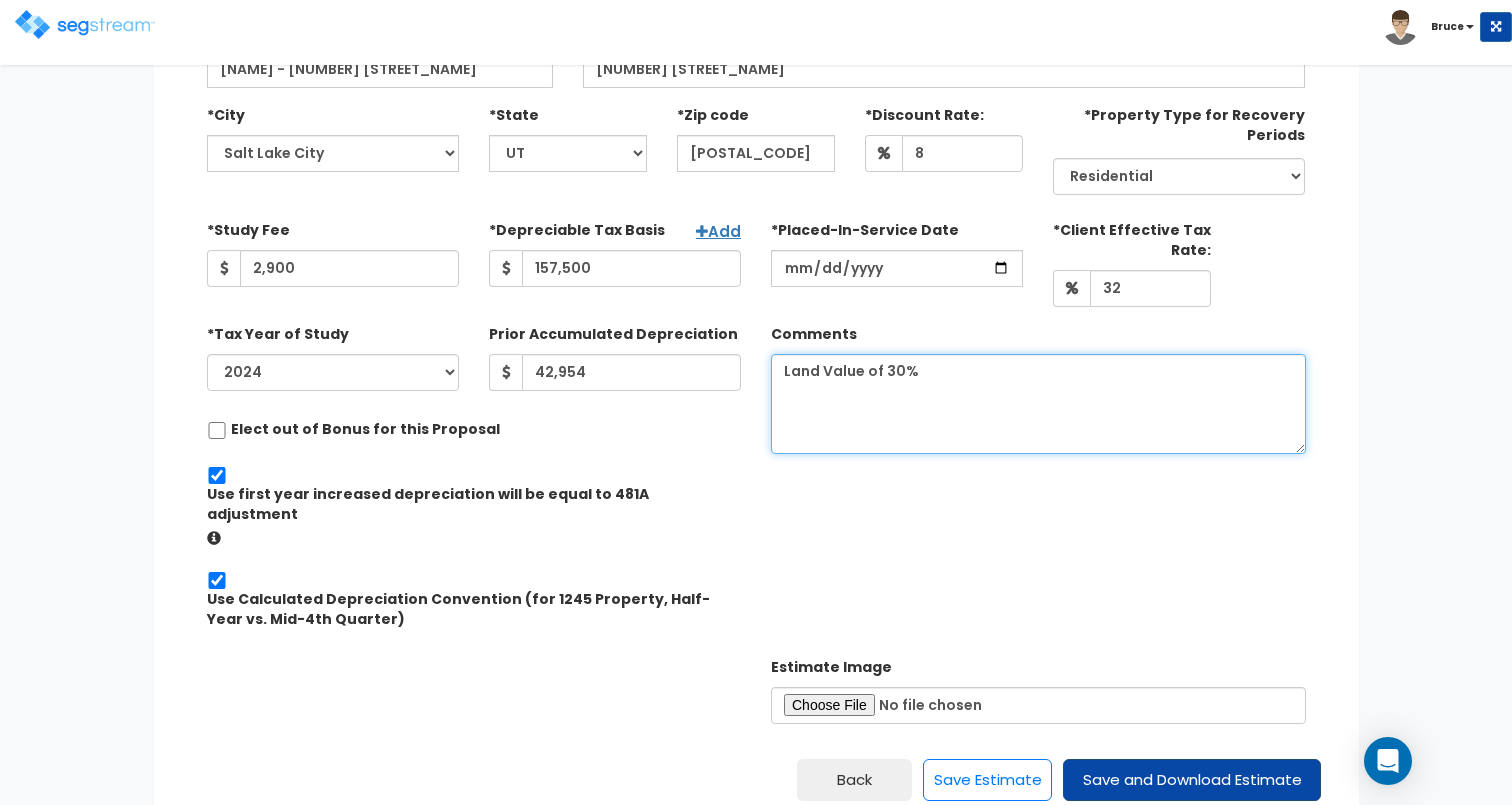 type on "Land Value of 30%" 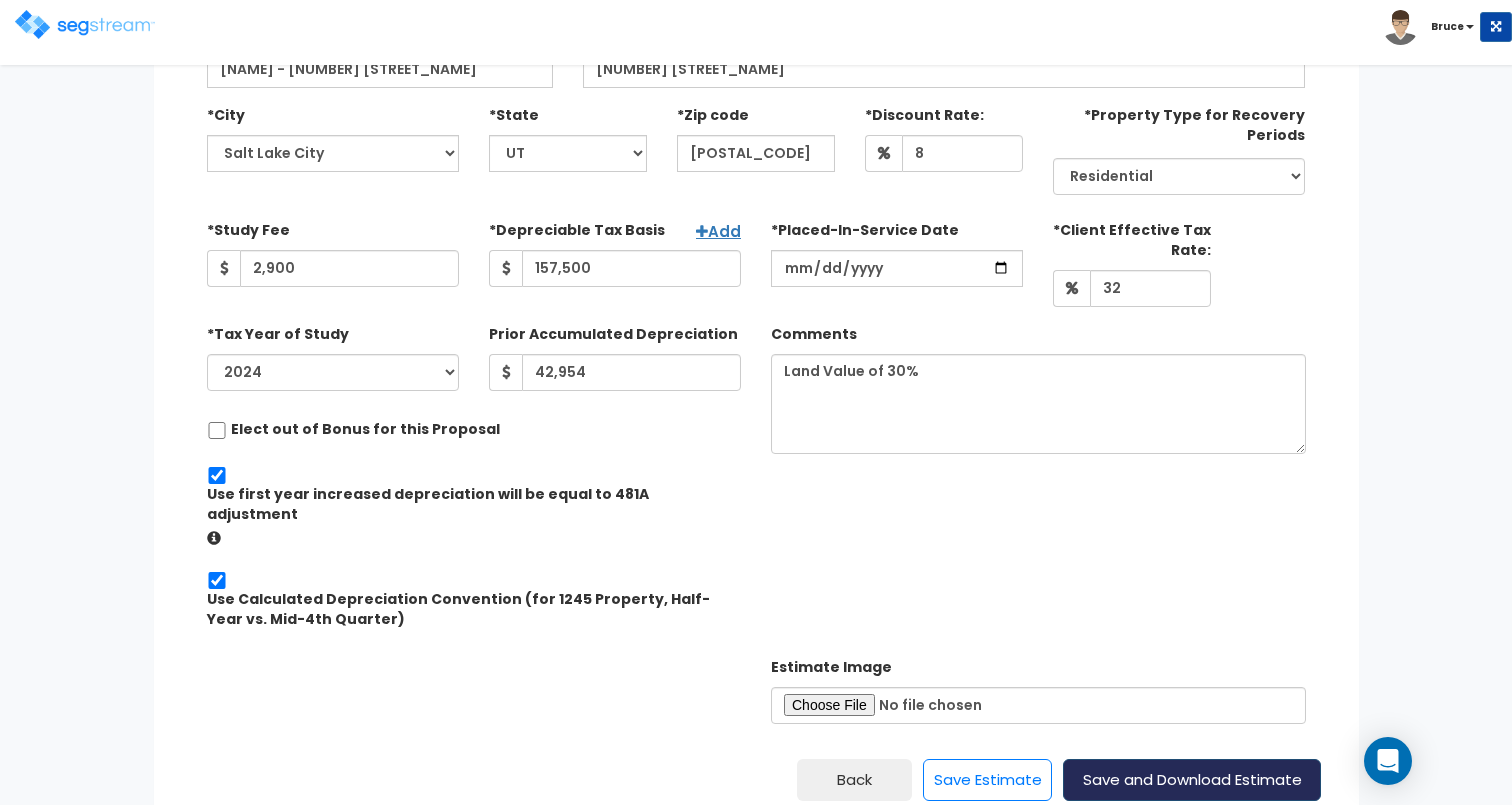 click on "Save and Download Estimate" at bounding box center (1192, 780) 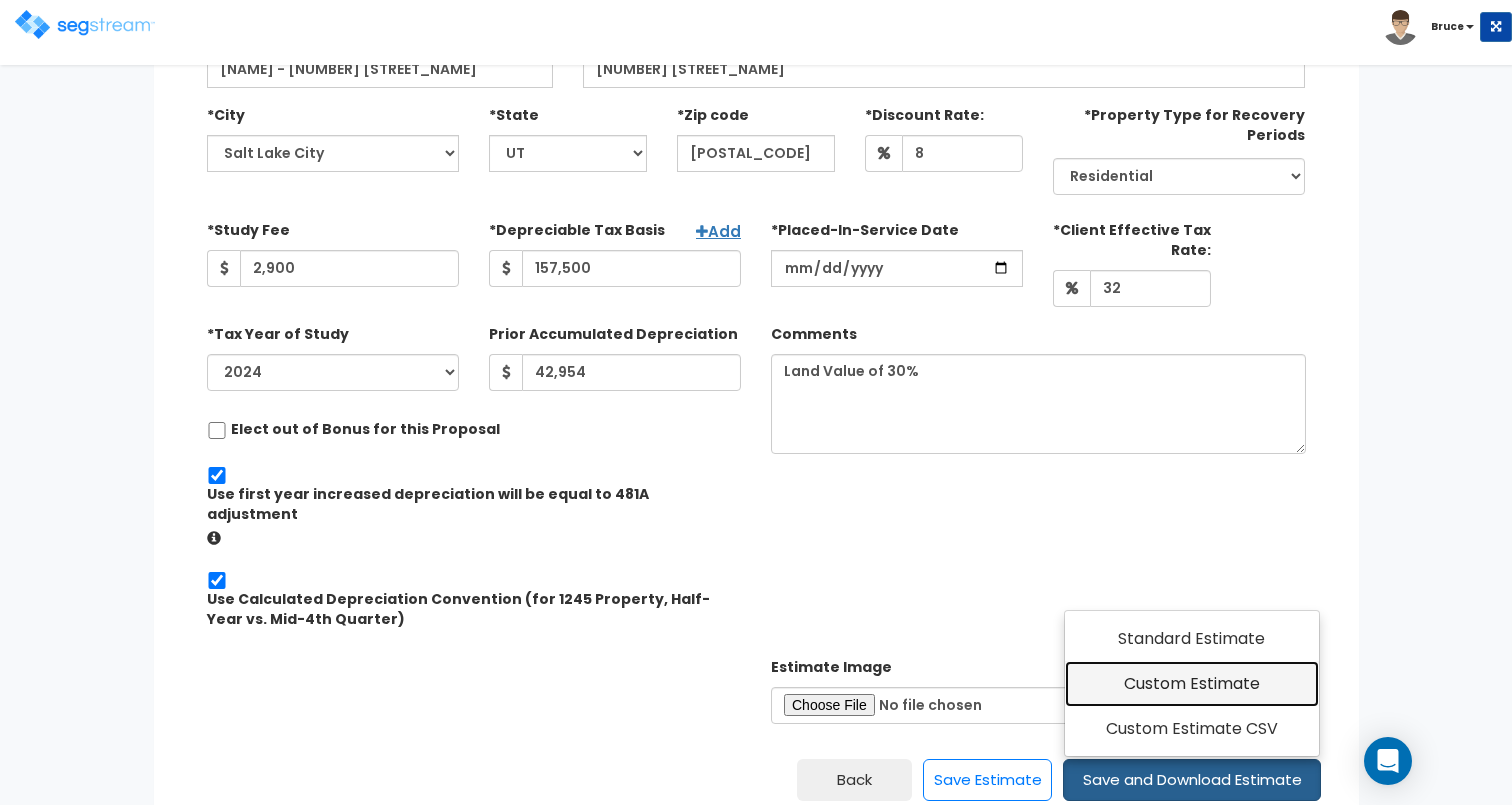 click on "Custom Estimate" at bounding box center [1191, 684] 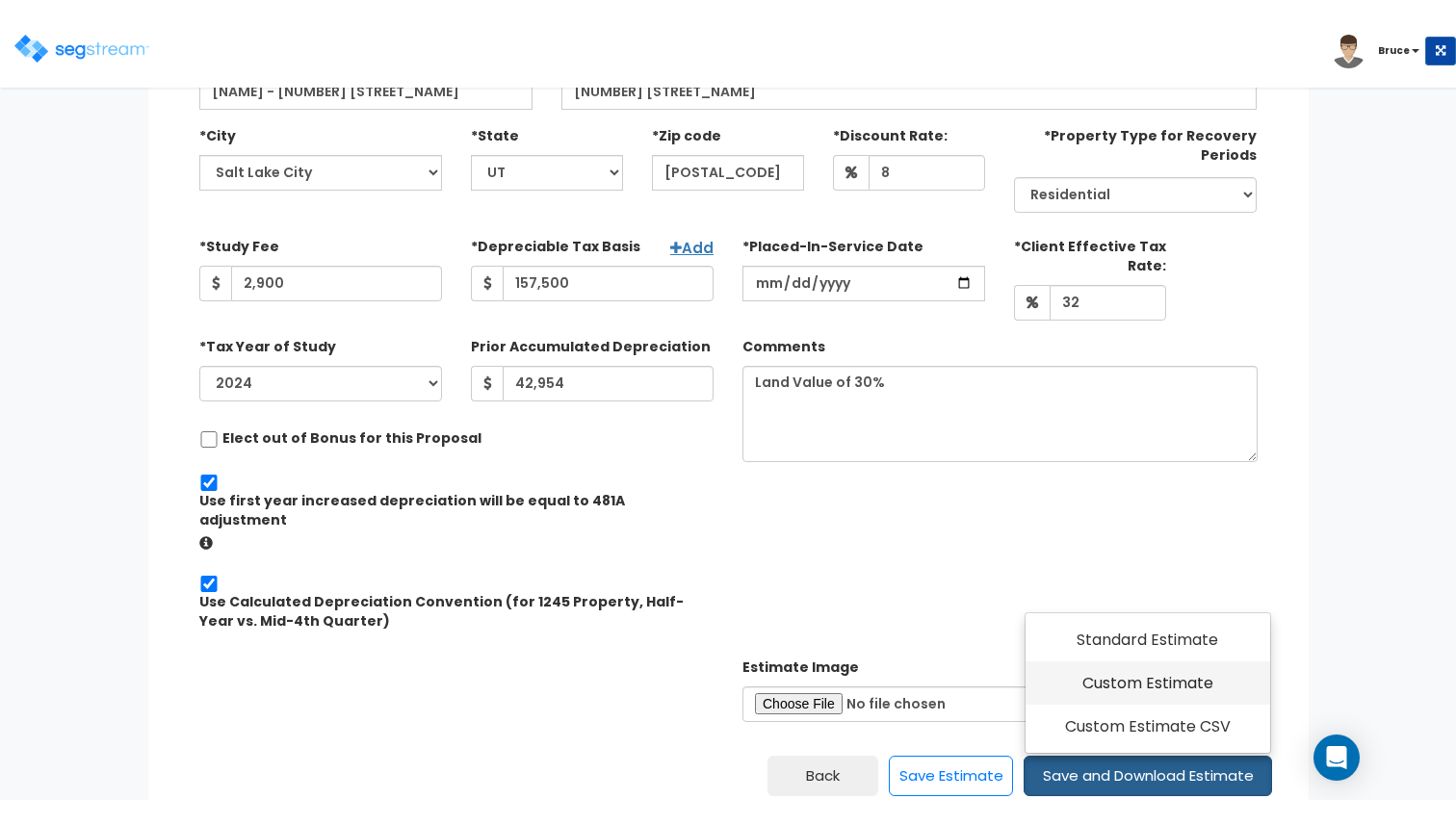 scroll, scrollTop: 0, scrollLeft: 0, axis: both 